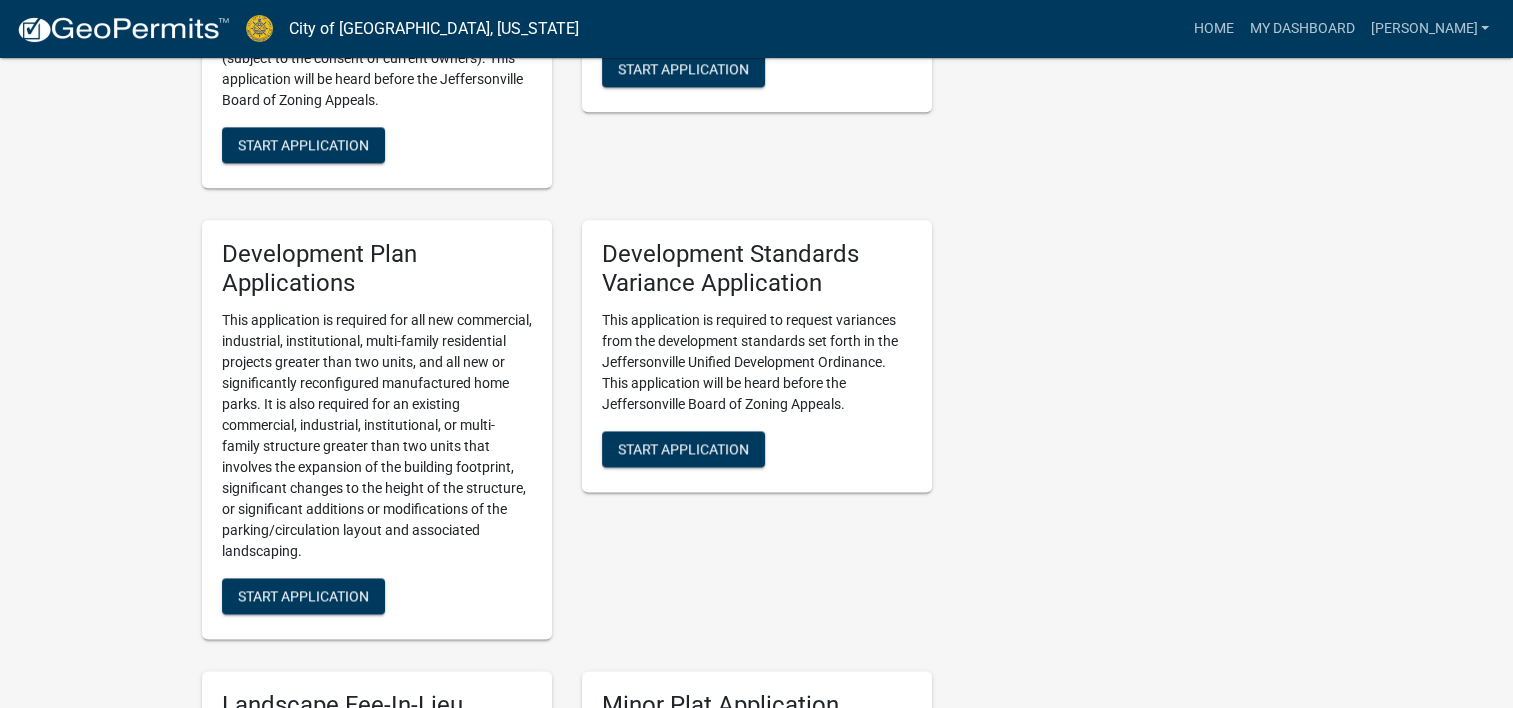 scroll, scrollTop: 2579, scrollLeft: 0, axis: vertical 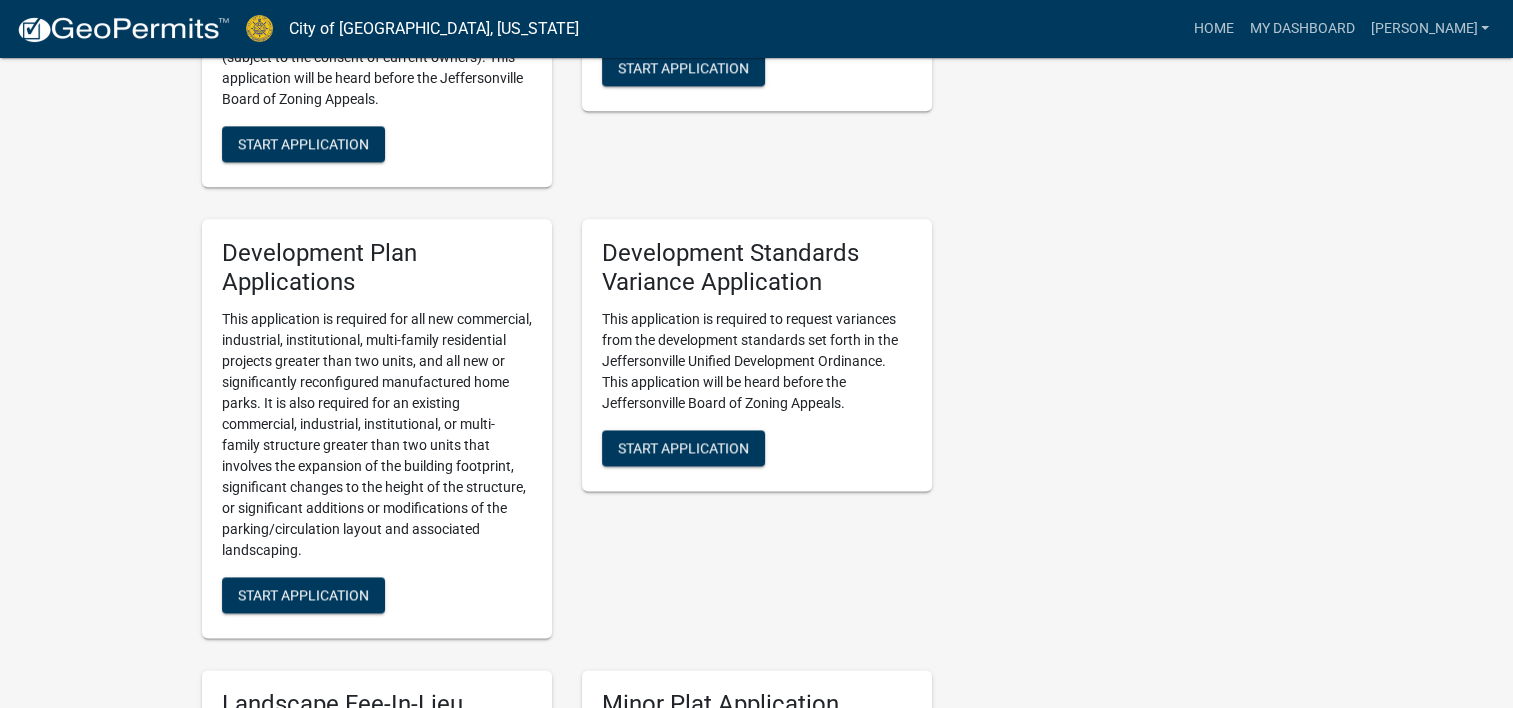 click on "Start Application" at bounding box center [303, -917] 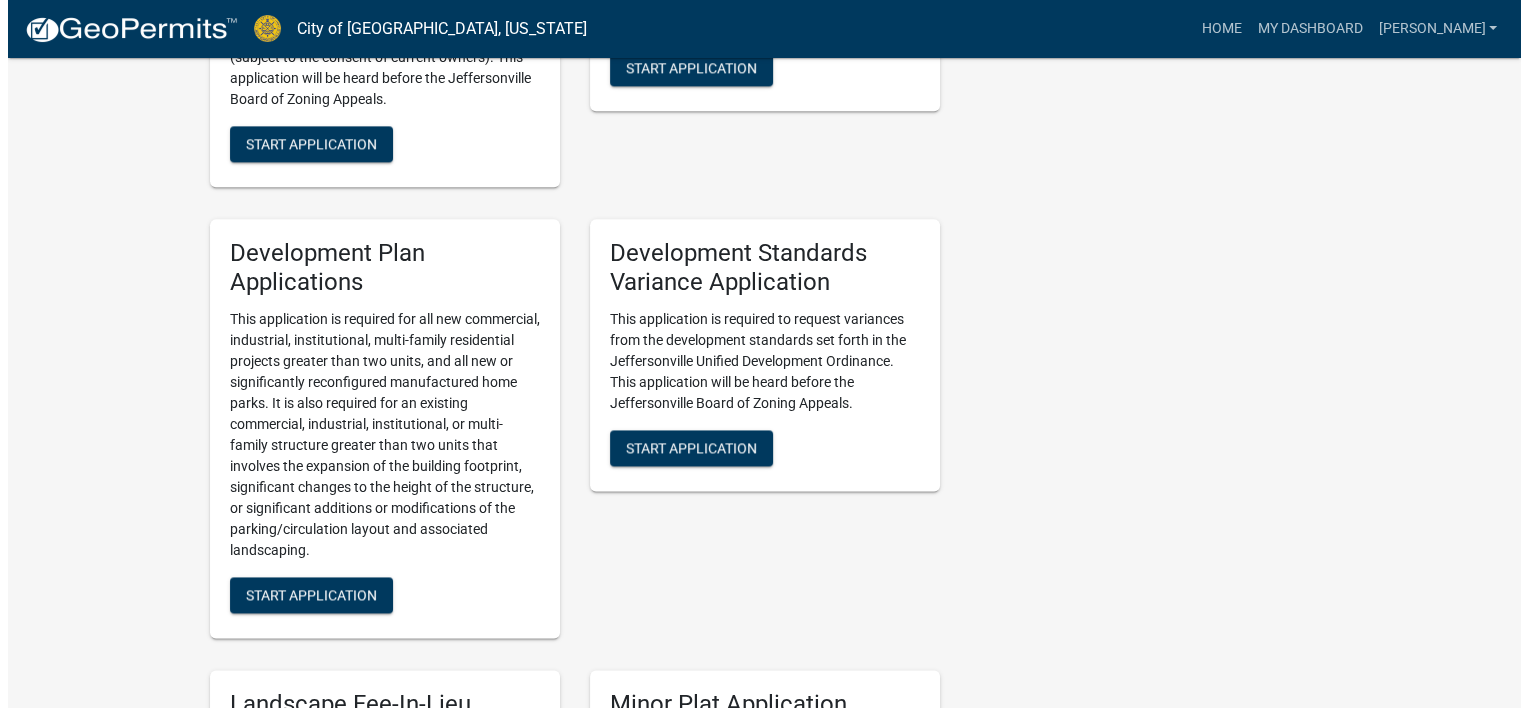 scroll, scrollTop: 0, scrollLeft: 0, axis: both 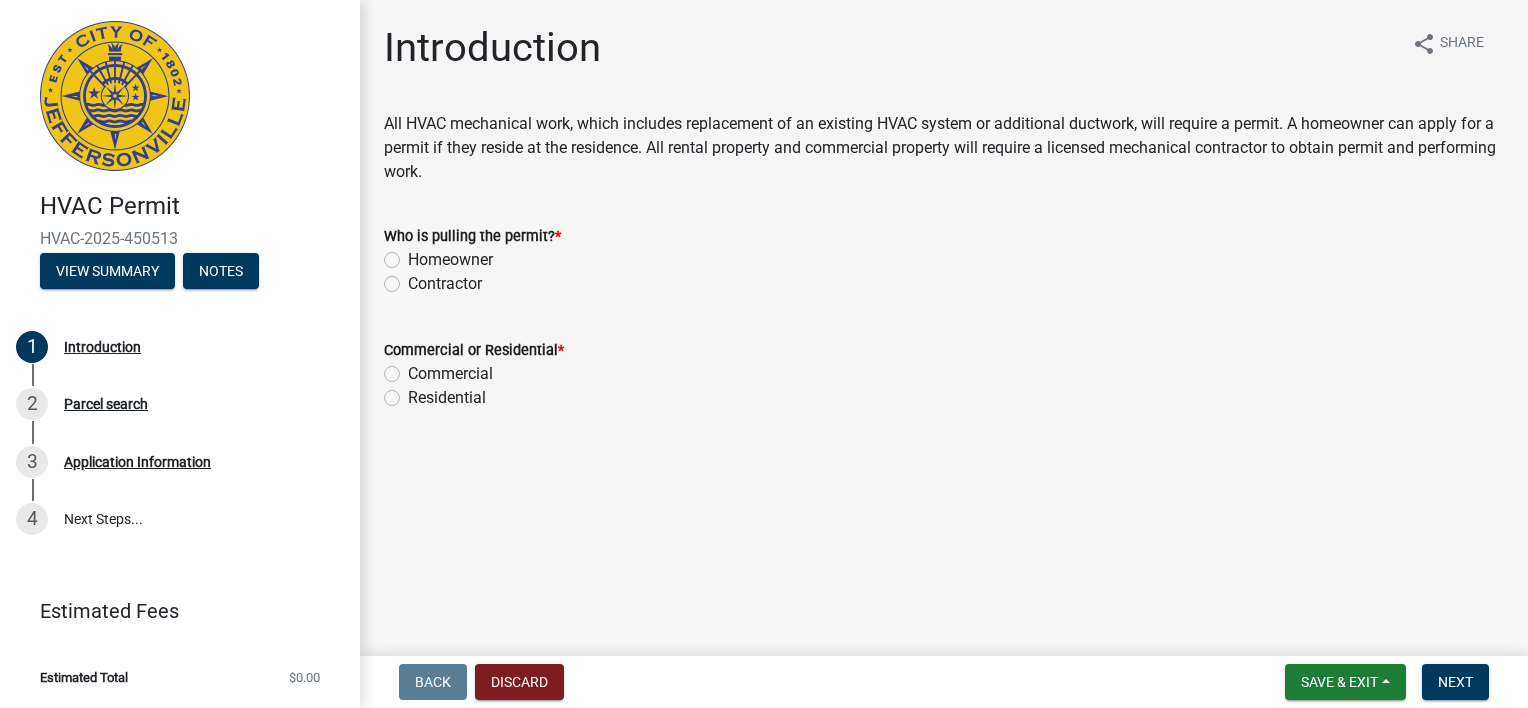 click on "Internet Explorer does NOT work with GeoPermits. Get a new browser for
more security, speed and to use this site.
Update your browser
HVAC Permit  HVAC-2025-450513   View Summary   Notes   1     Introduction   2     Parcel search   3     Application Information   4   Next Steps...  Estimated Fees Estimated Total $0.00 Introduction share Share All HVAC mechanical work, which includes replacement of an existing HVAC system or additional ductwork, will require a permit. A homeowner can apply for a permit if they reside at the residence. All rental property and commercial property will require a licensed mechanical contractor to obtain permit and performing work.   Who is pulling the permit?  *  Homeowner   Contractor   Commercial or Residential  *  Commercial   Residential  Back  Discard   Save & Exit  Save  Save & Exit   Next" at bounding box center [764, 354] 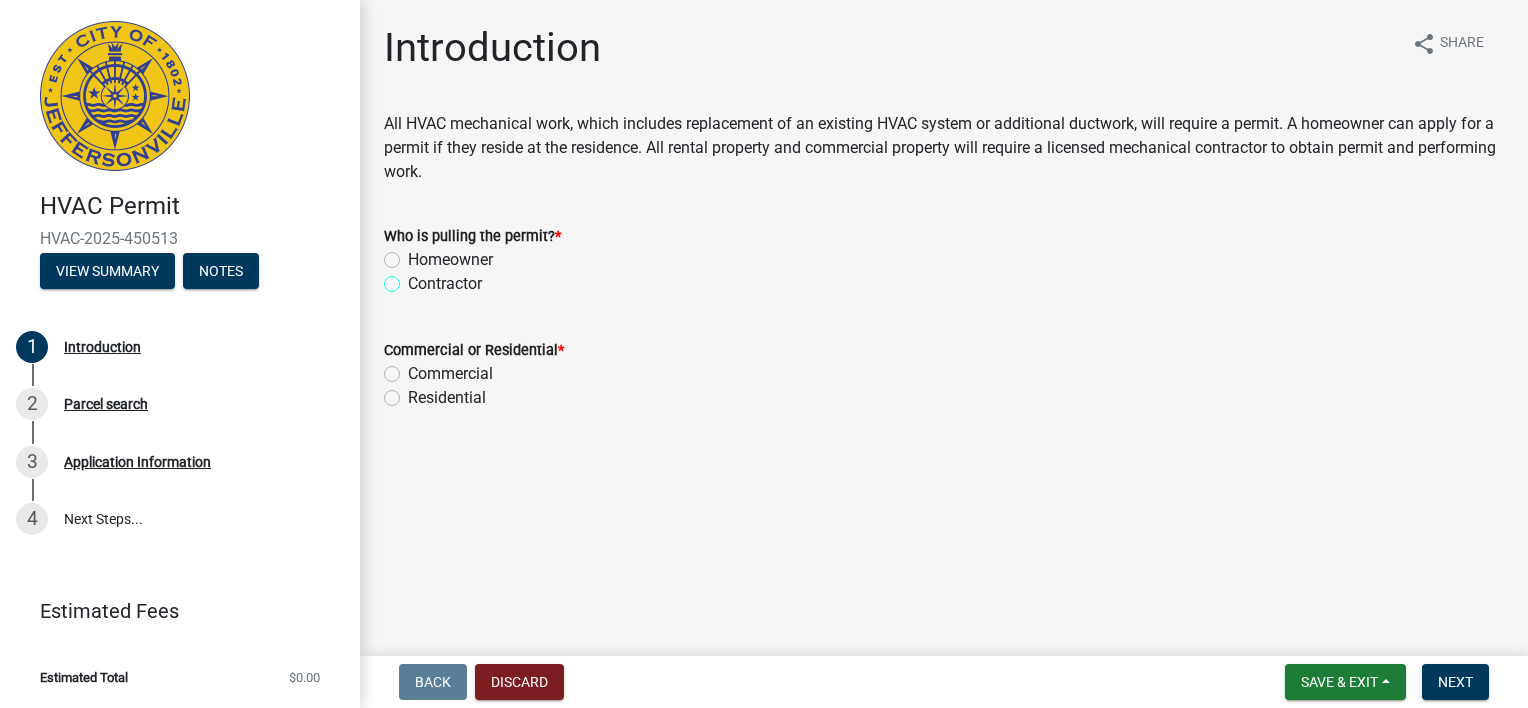 click on "Contractor" at bounding box center [414, 278] 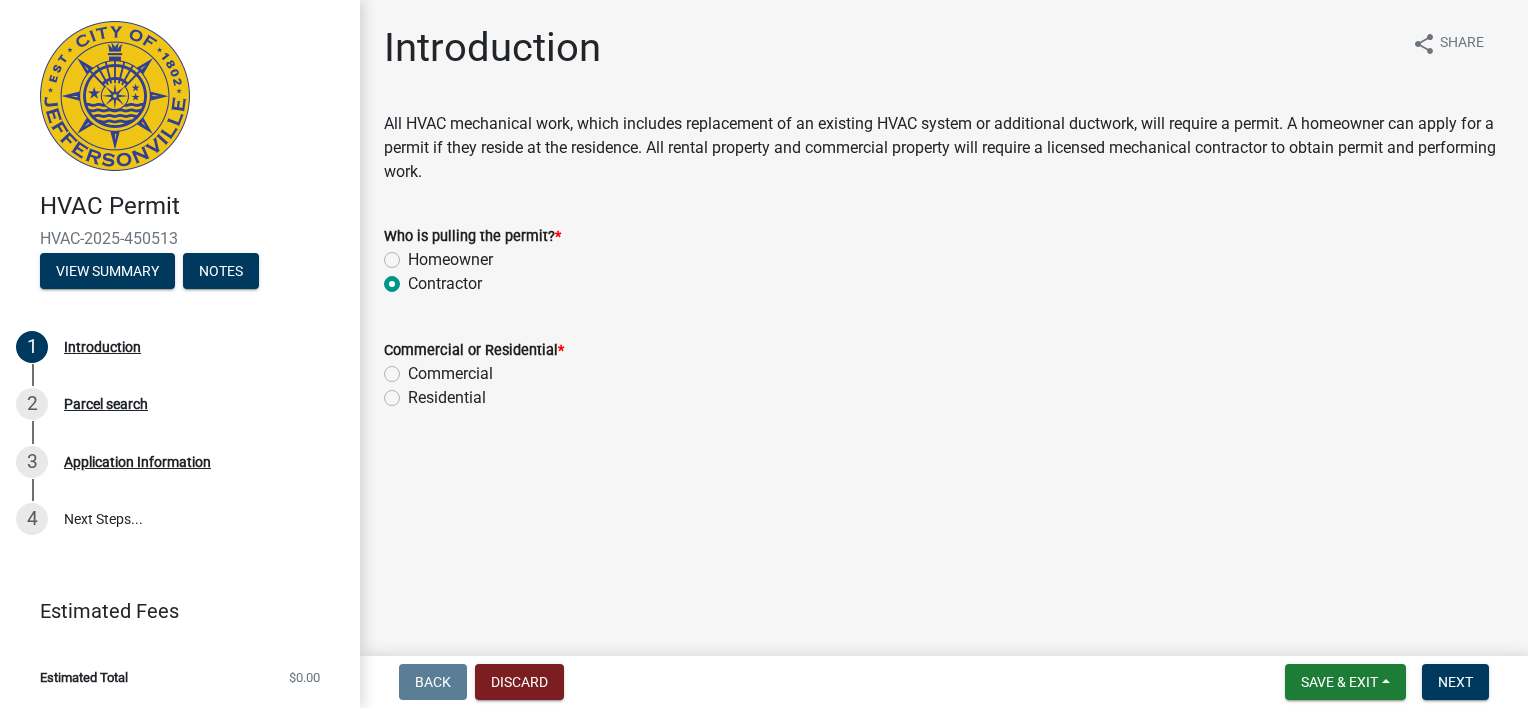 radio on "true" 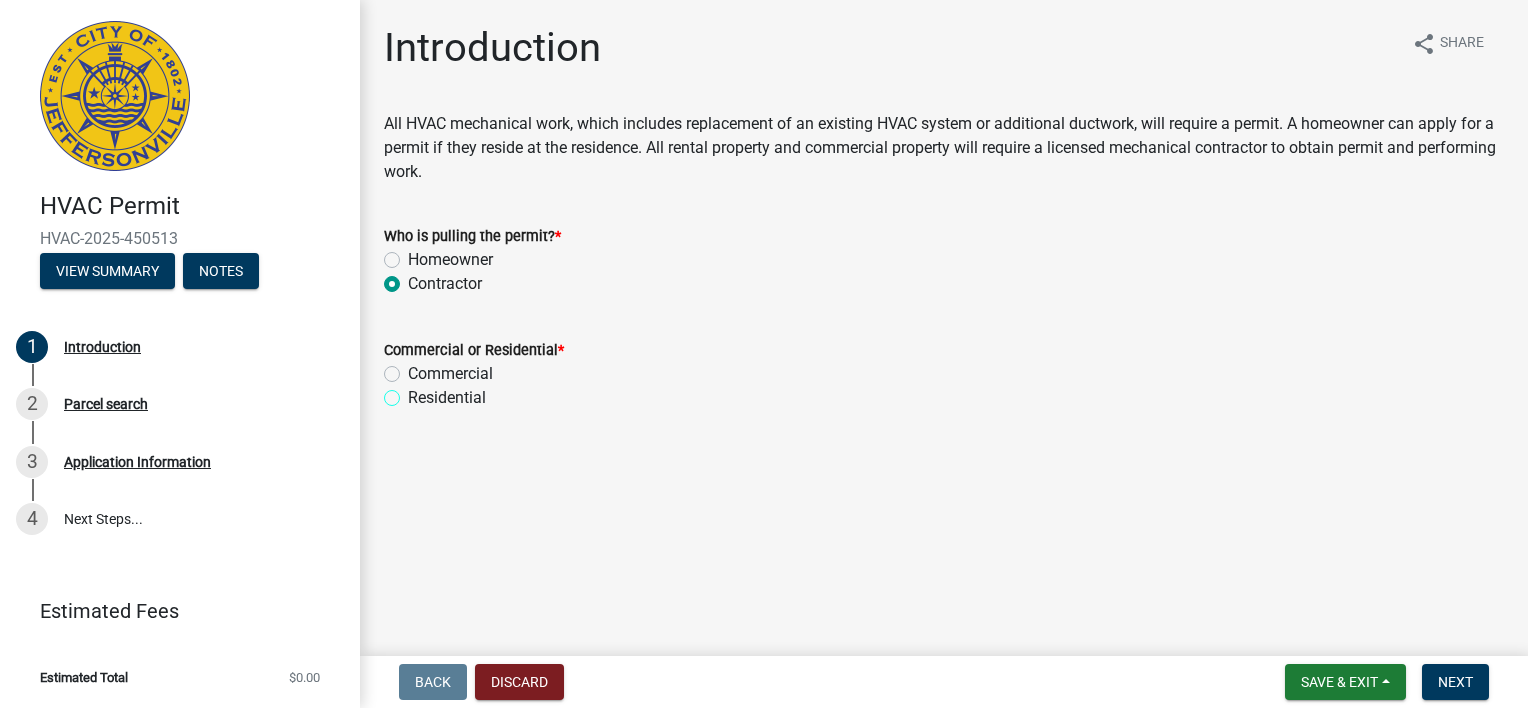 click on "Residential" at bounding box center (414, 392) 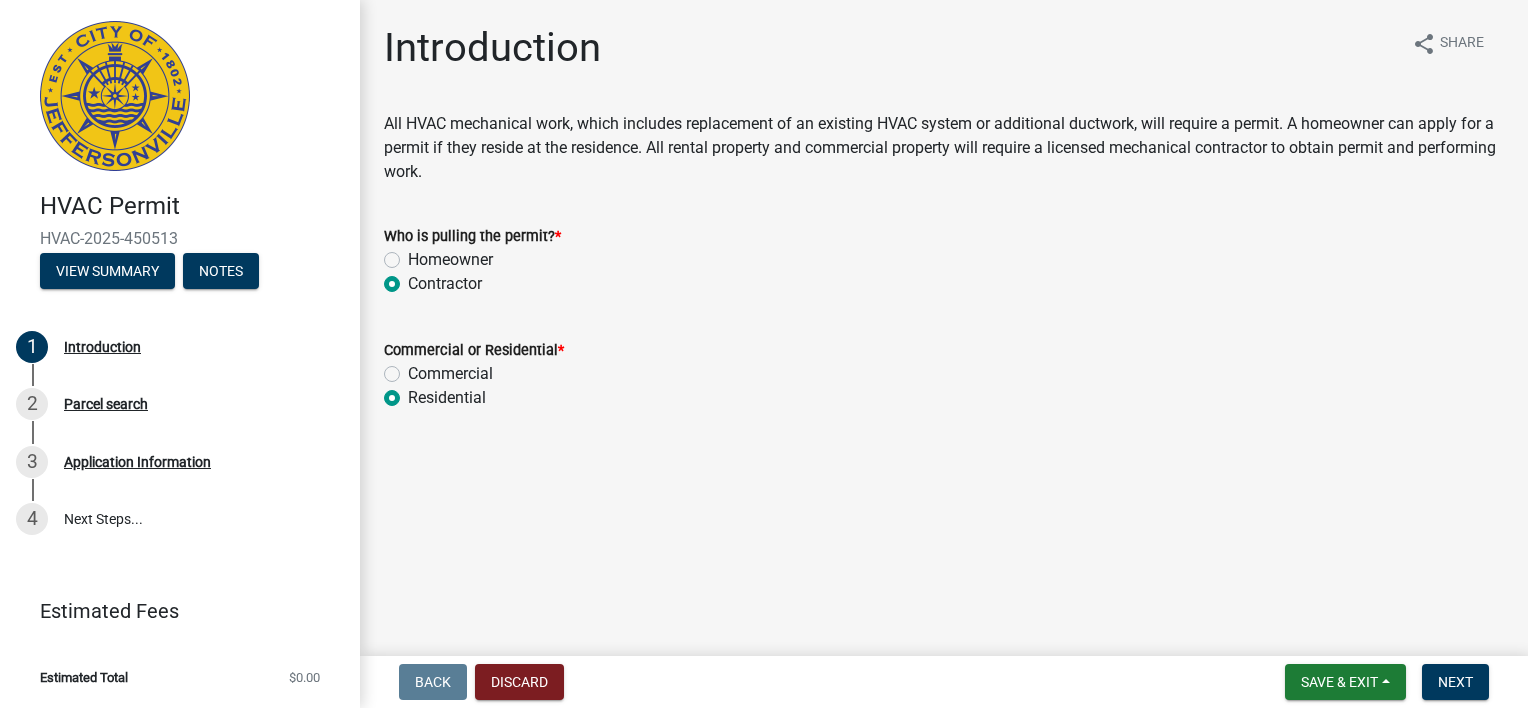 radio on "true" 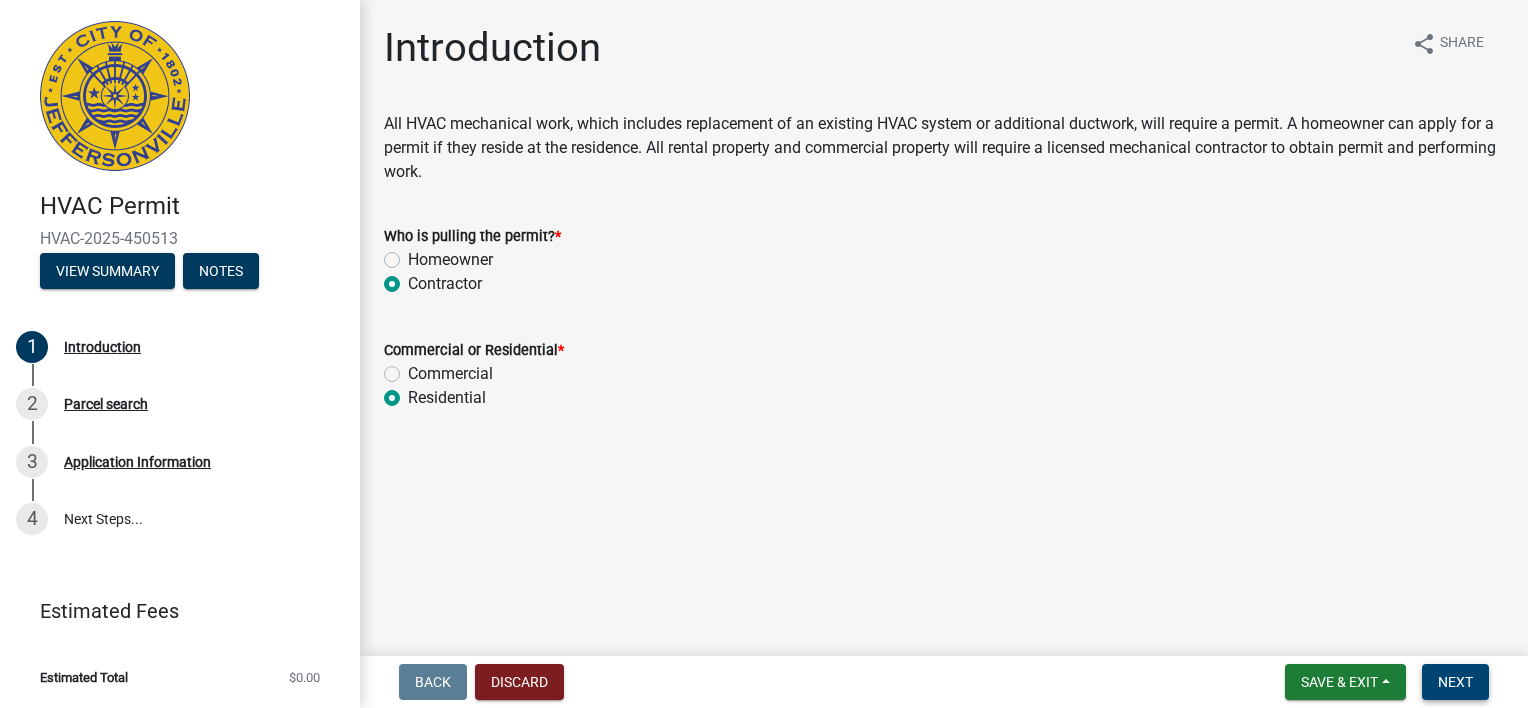 click on "Next" at bounding box center [1455, 682] 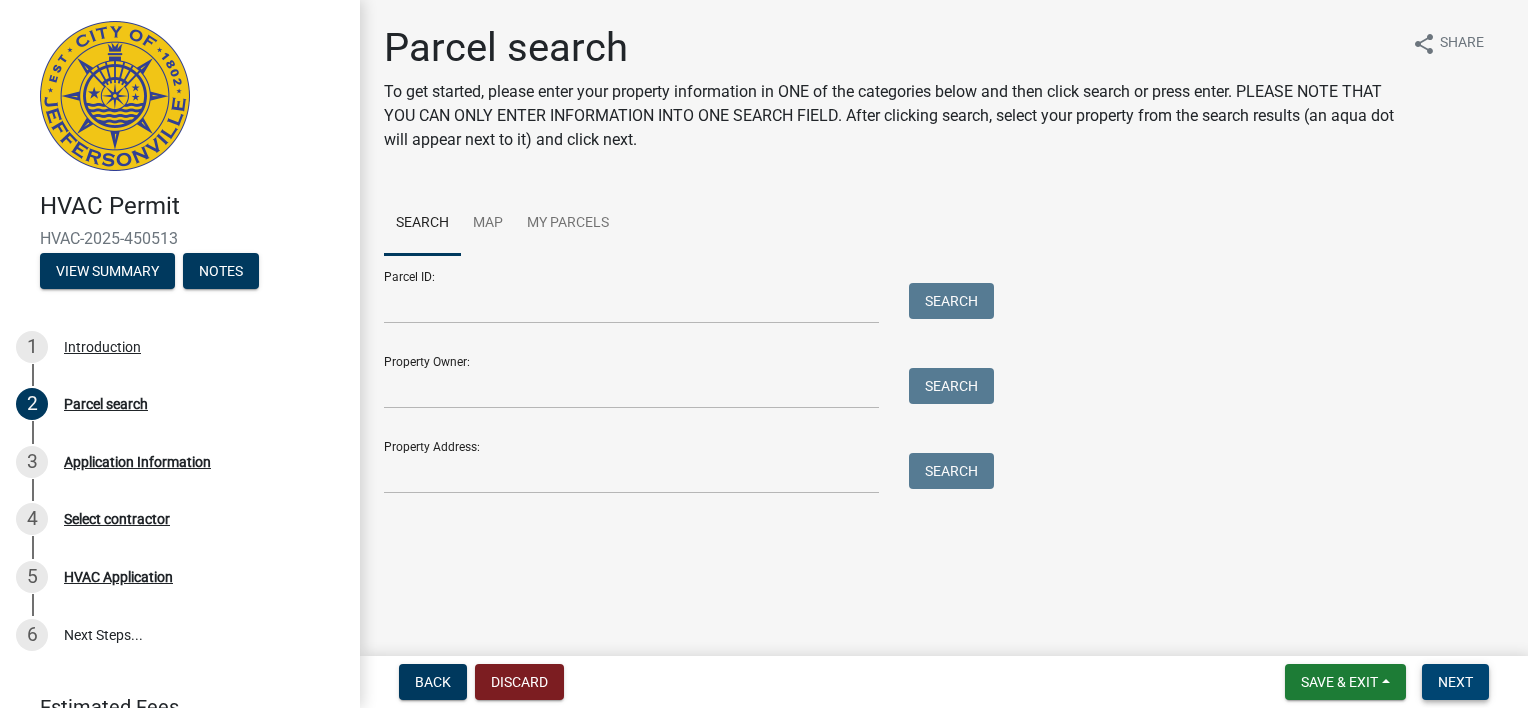 scroll, scrollTop: 206, scrollLeft: 0, axis: vertical 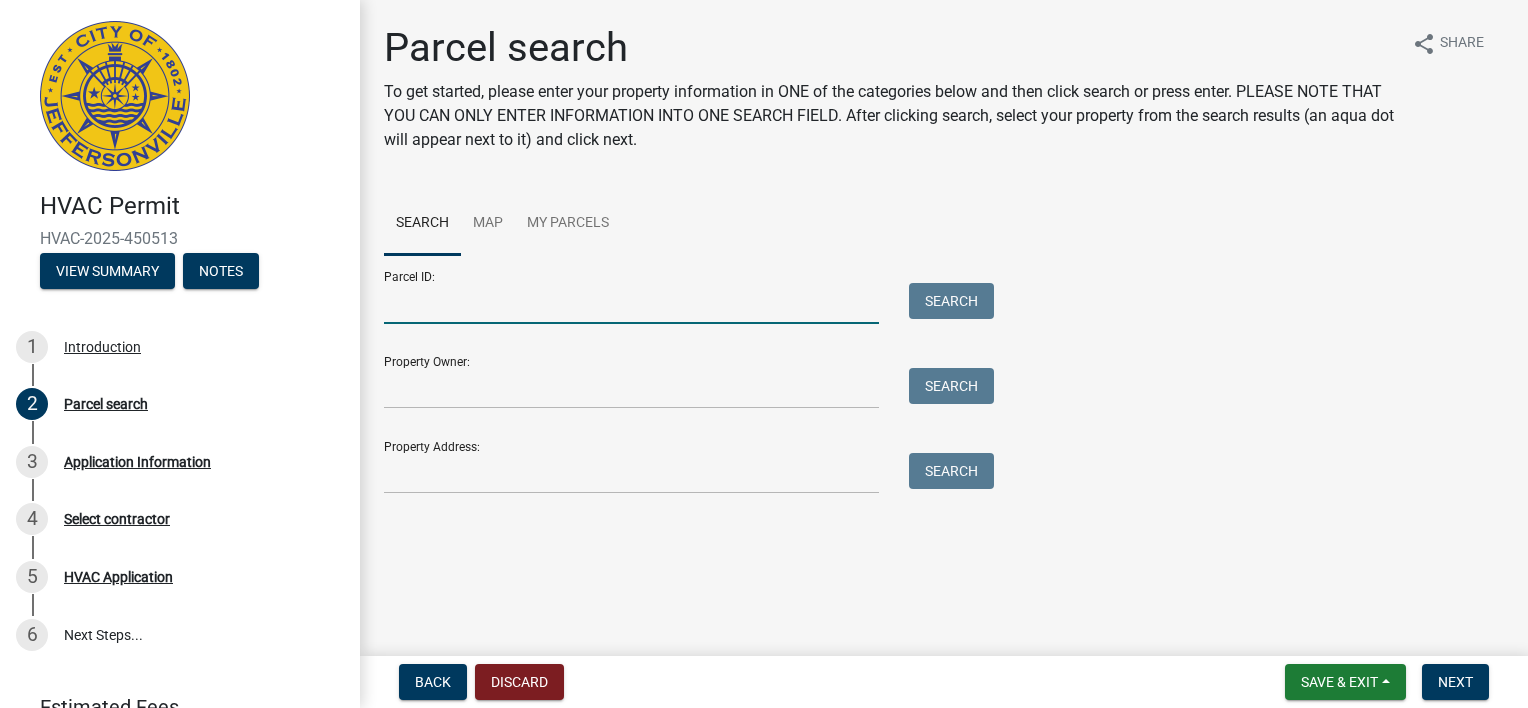click on "Parcel ID:" at bounding box center [631, 303] 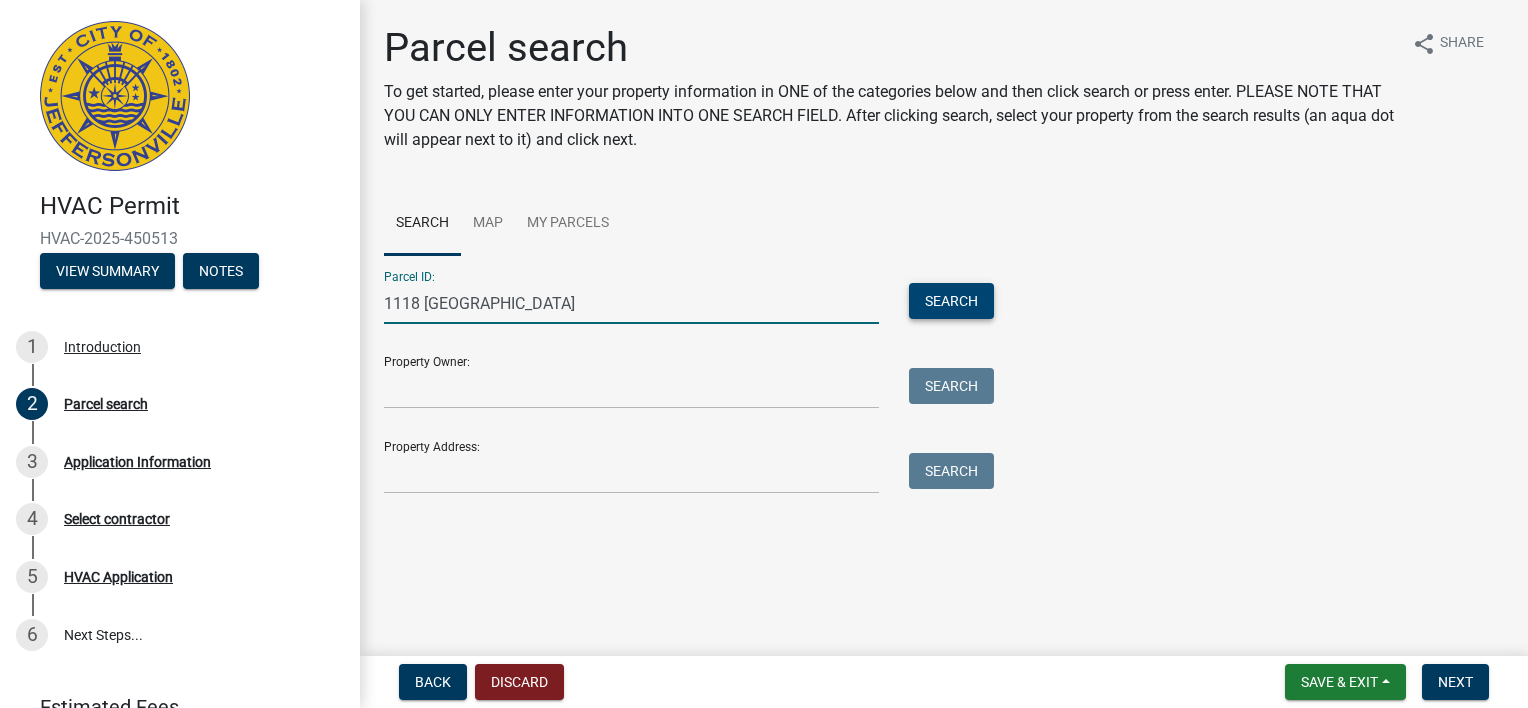 click on "Search" at bounding box center [951, 301] 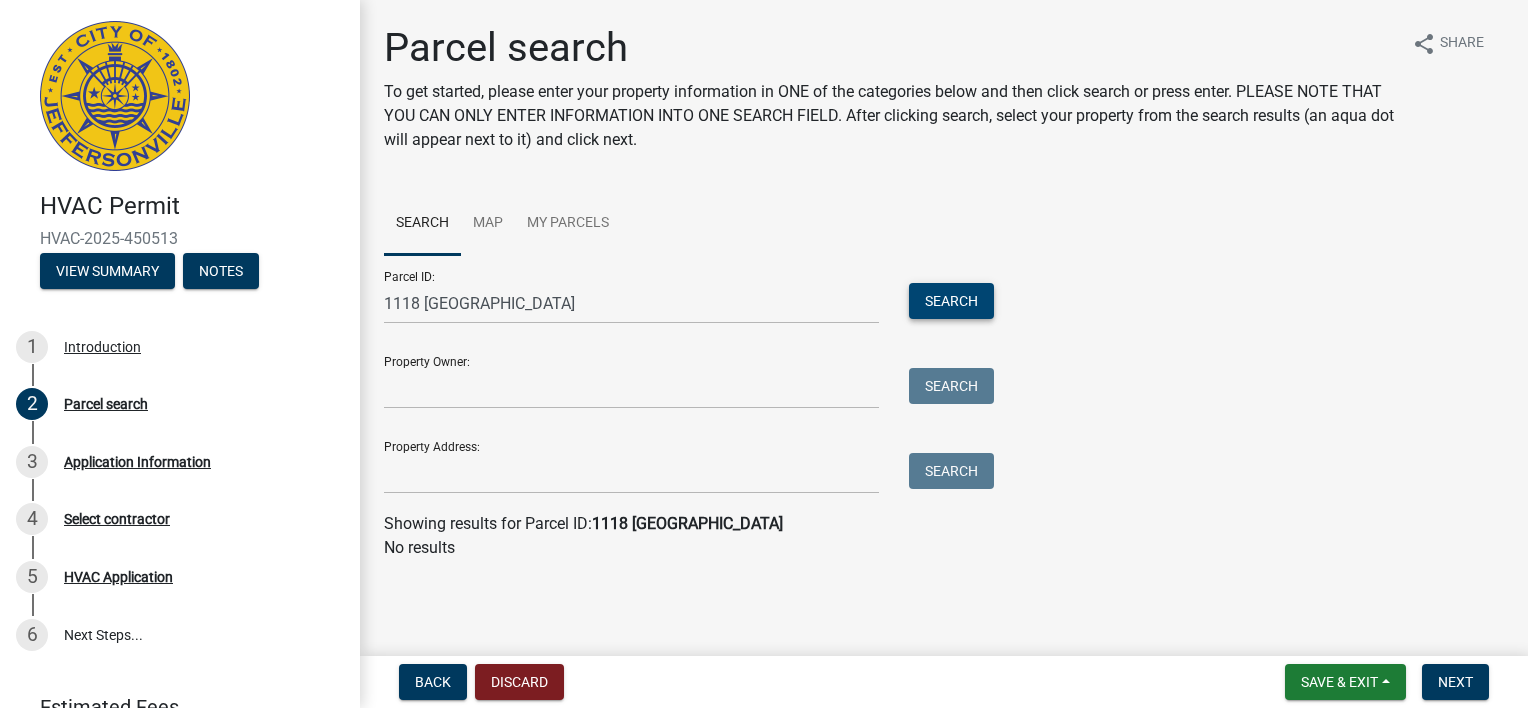 scroll, scrollTop: 316, scrollLeft: 0, axis: vertical 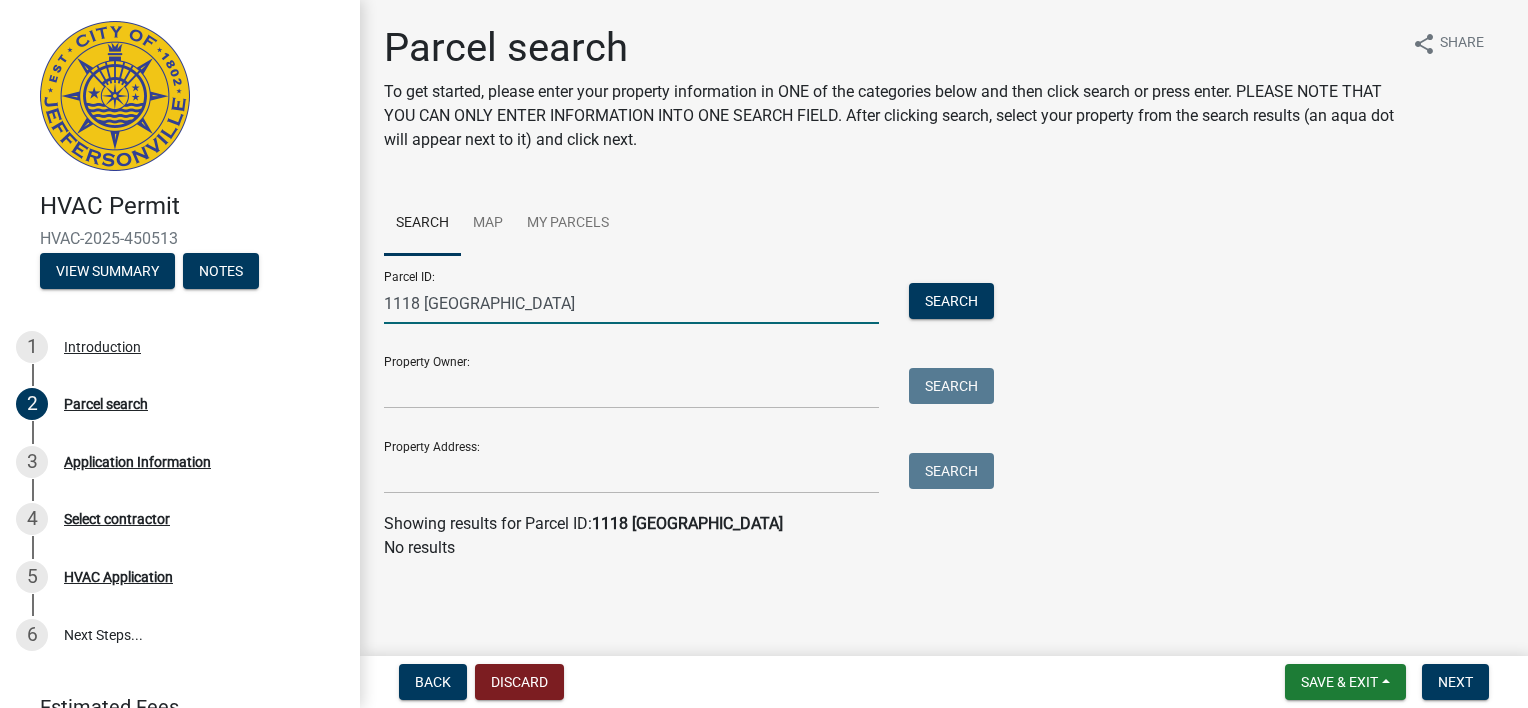 click on "1118 [GEOGRAPHIC_DATA]" at bounding box center [631, 303] 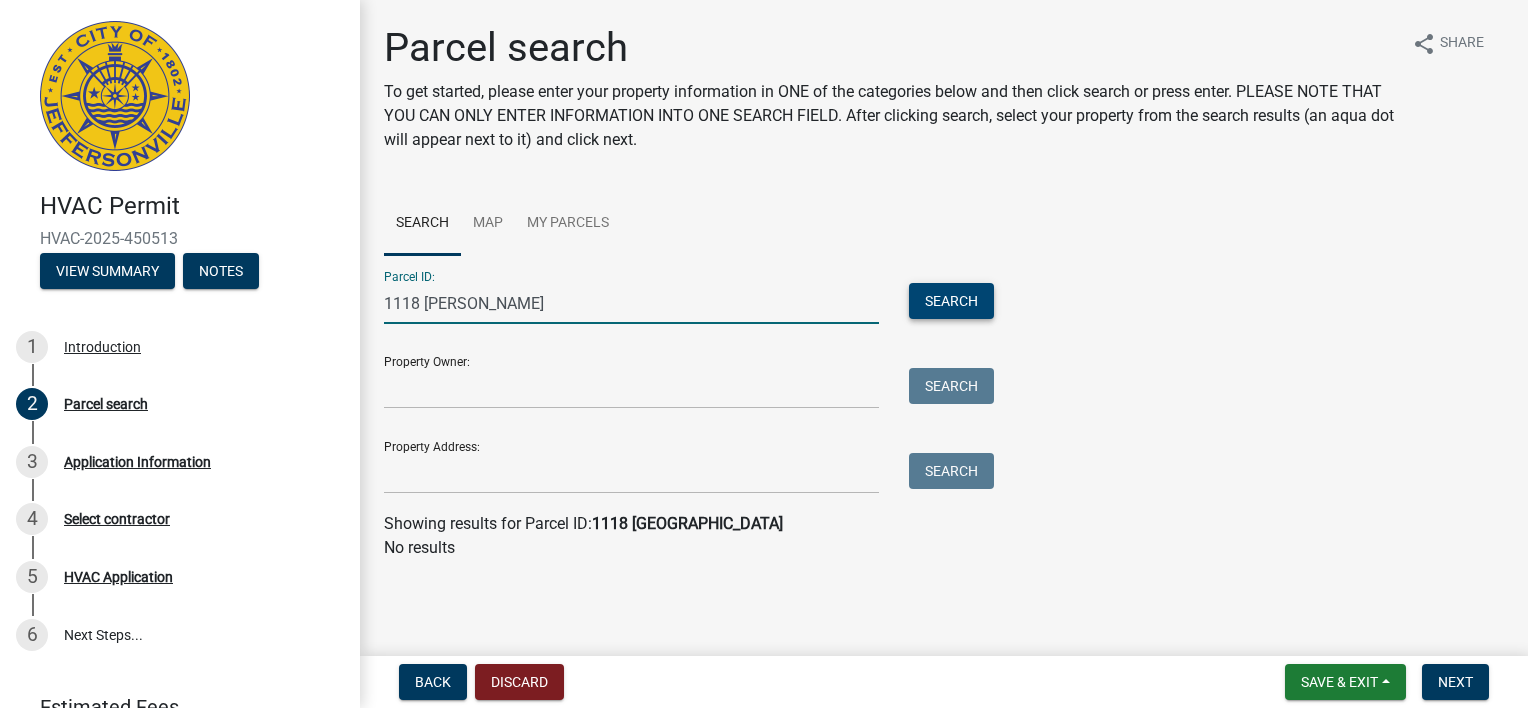 click on "Search" at bounding box center (951, 301) 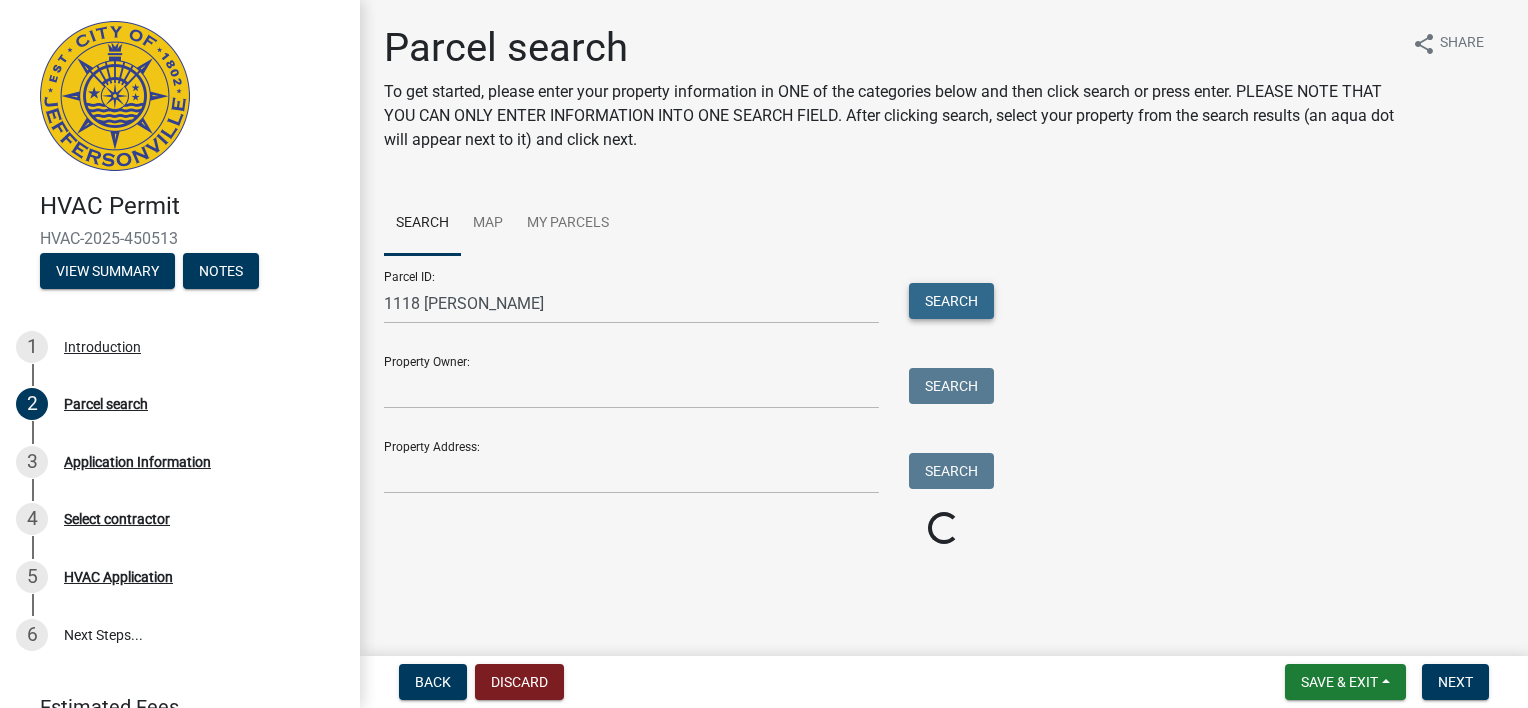 scroll, scrollTop: 316, scrollLeft: 0, axis: vertical 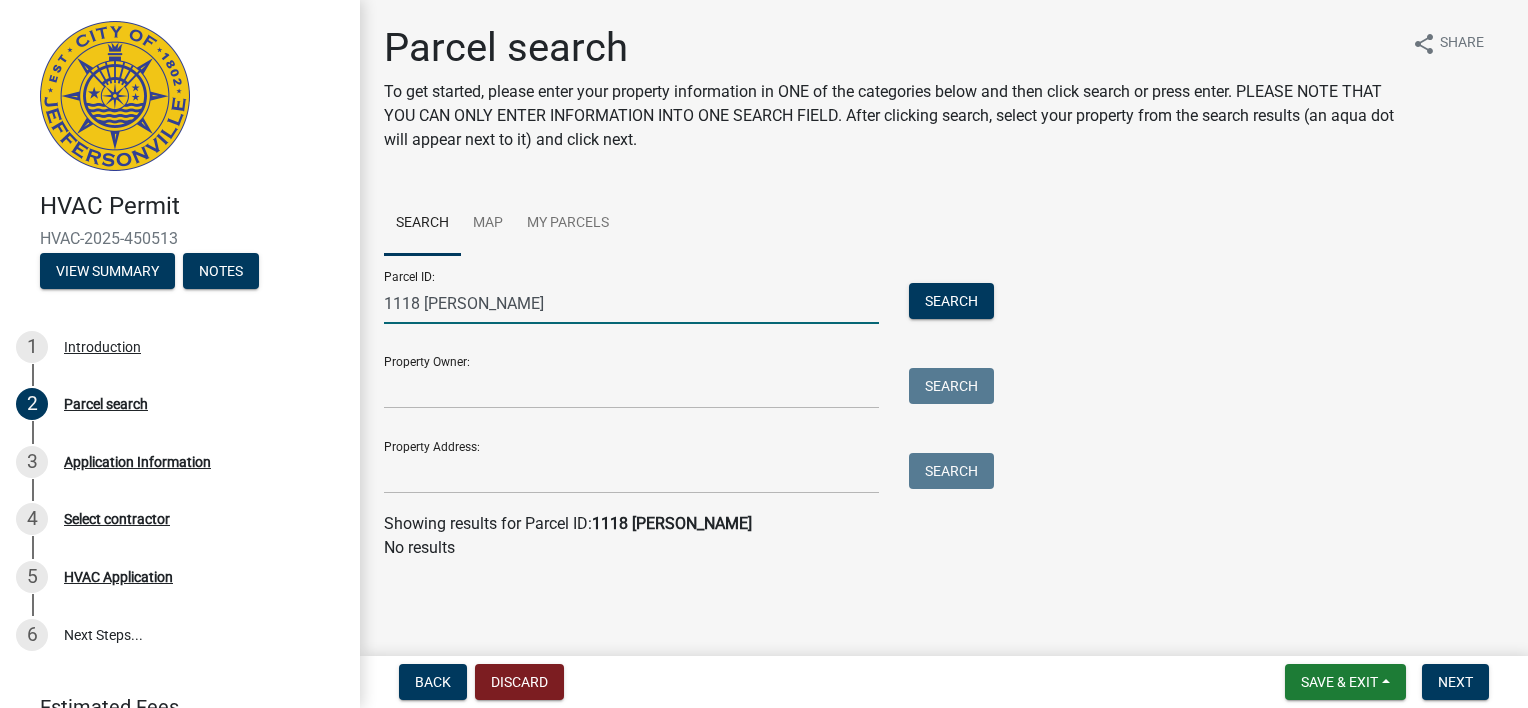 click on "1118 [PERSON_NAME]" at bounding box center (631, 303) 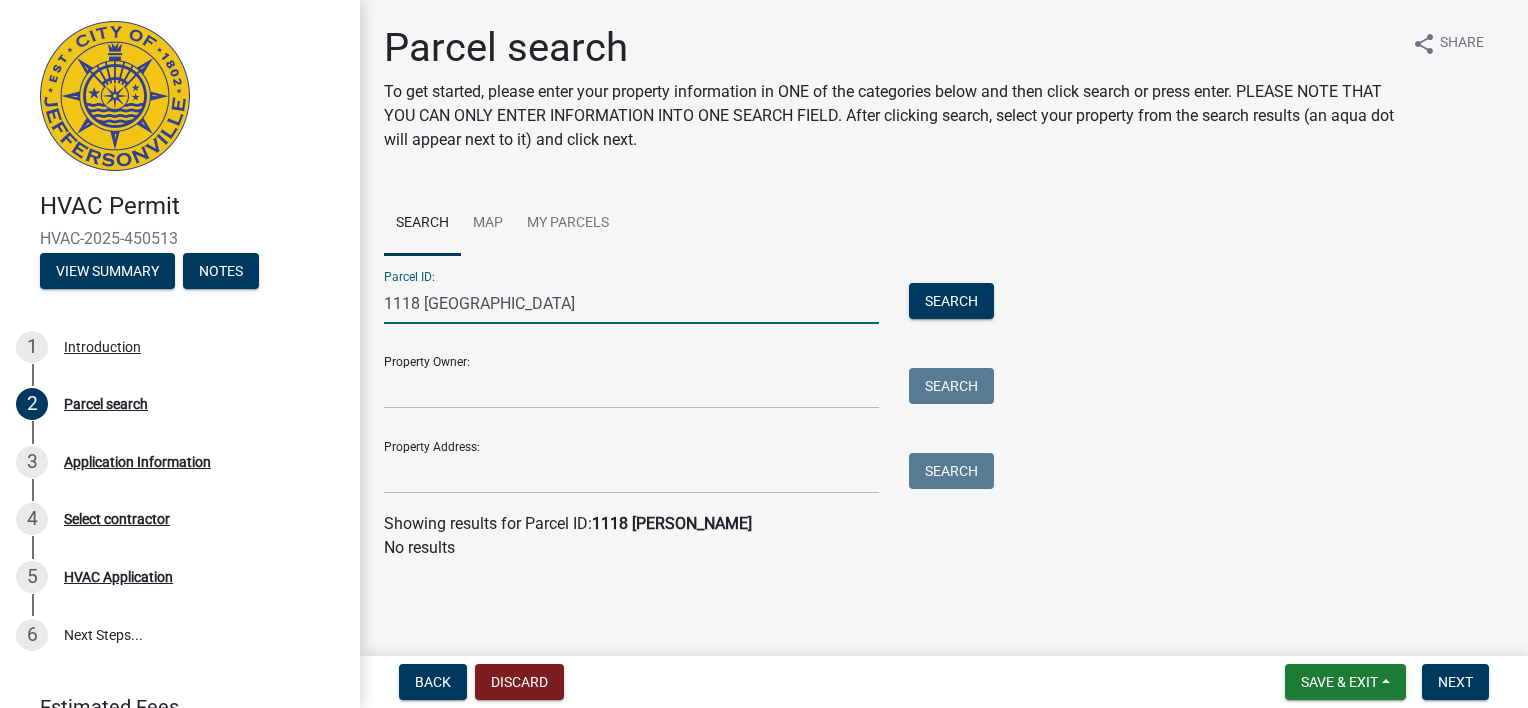 scroll, scrollTop: 316, scrollLeft: 0, axis: vertical 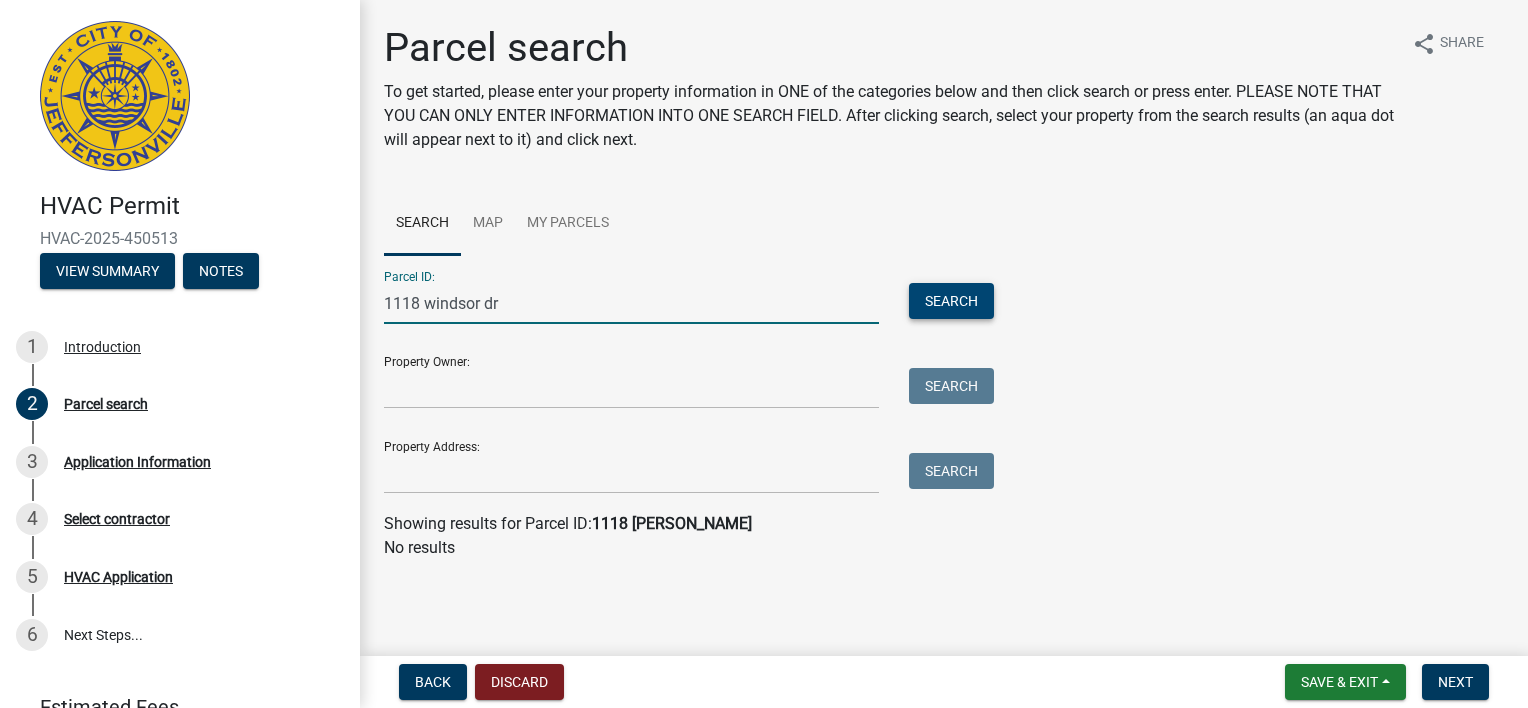 type on "1118 windsor dr" 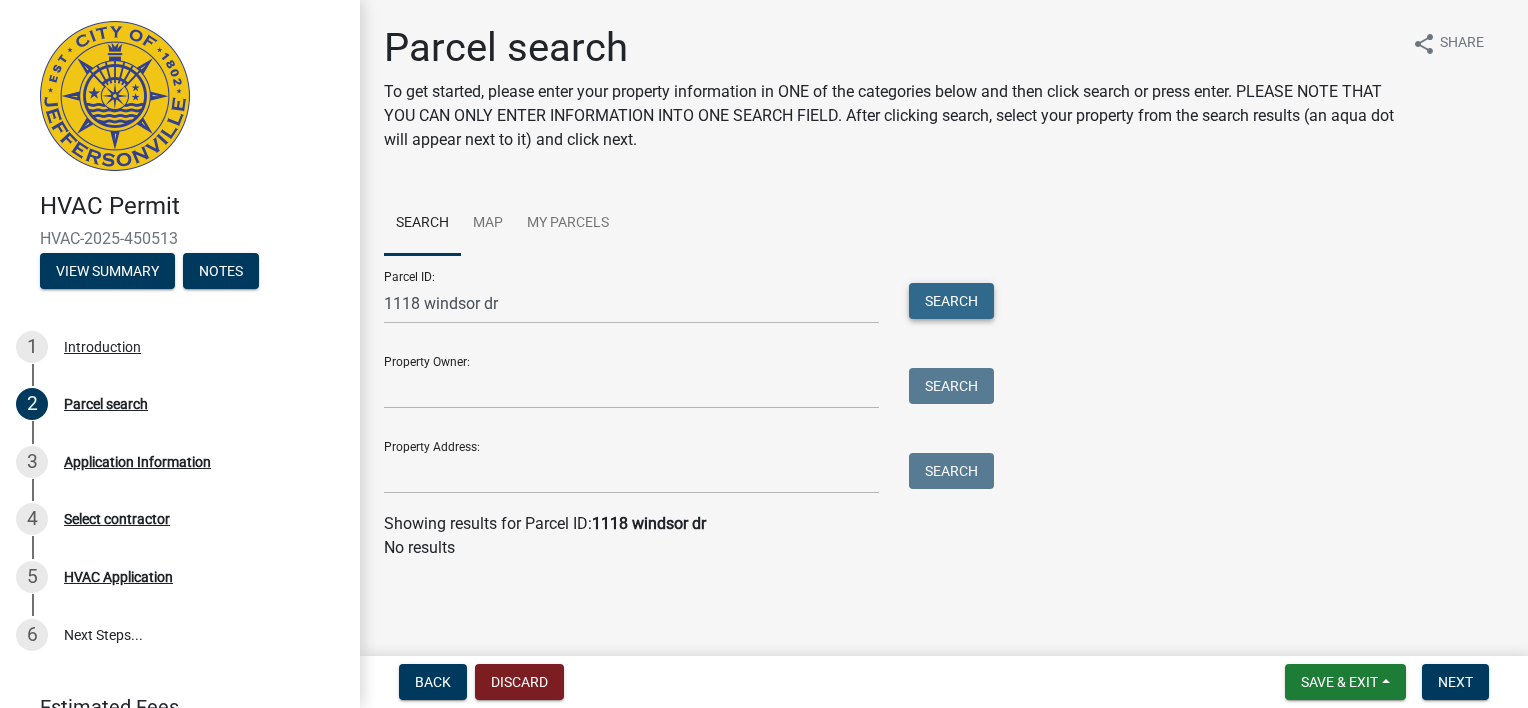scroll, scrollTop: 316, scrollLeft: 0, axis: vertical 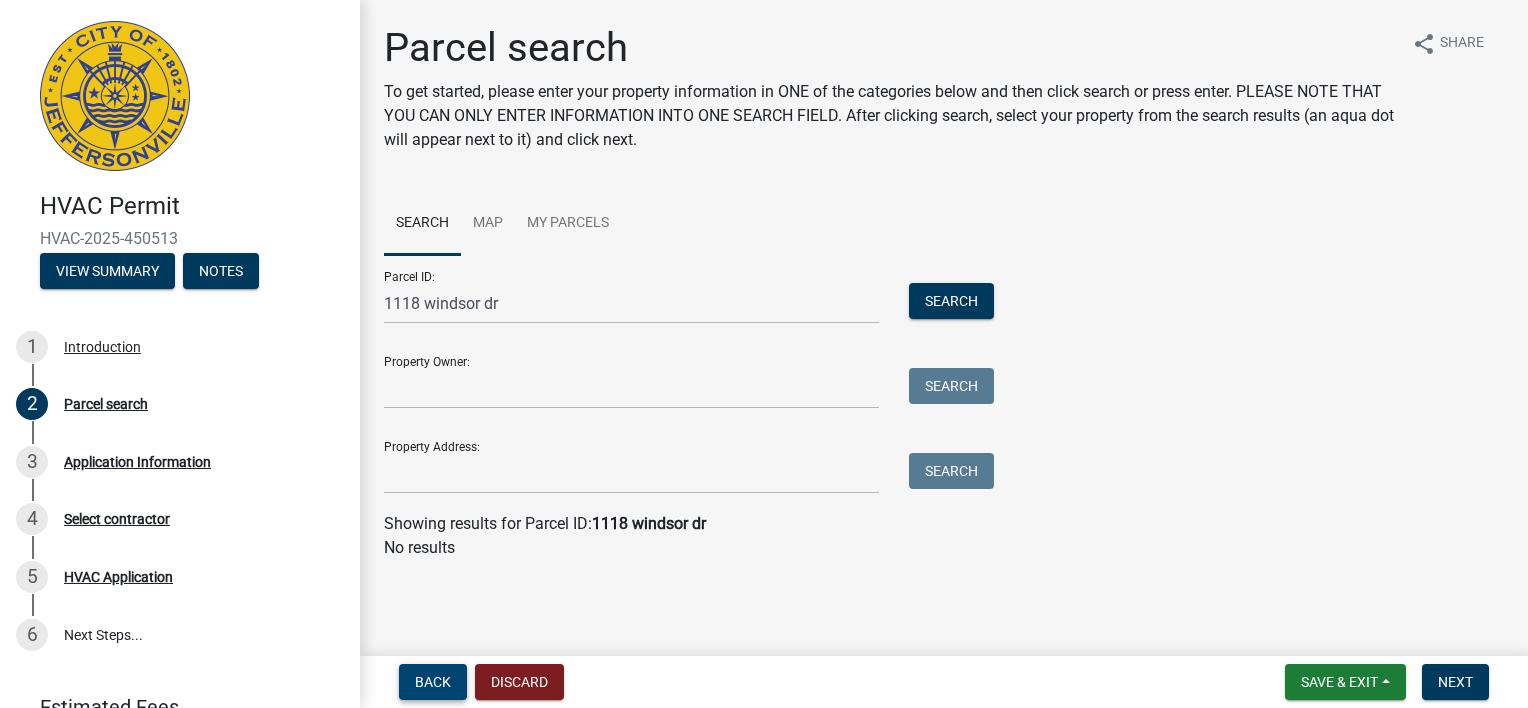 click on "Back" at bounding box center [433, 682] 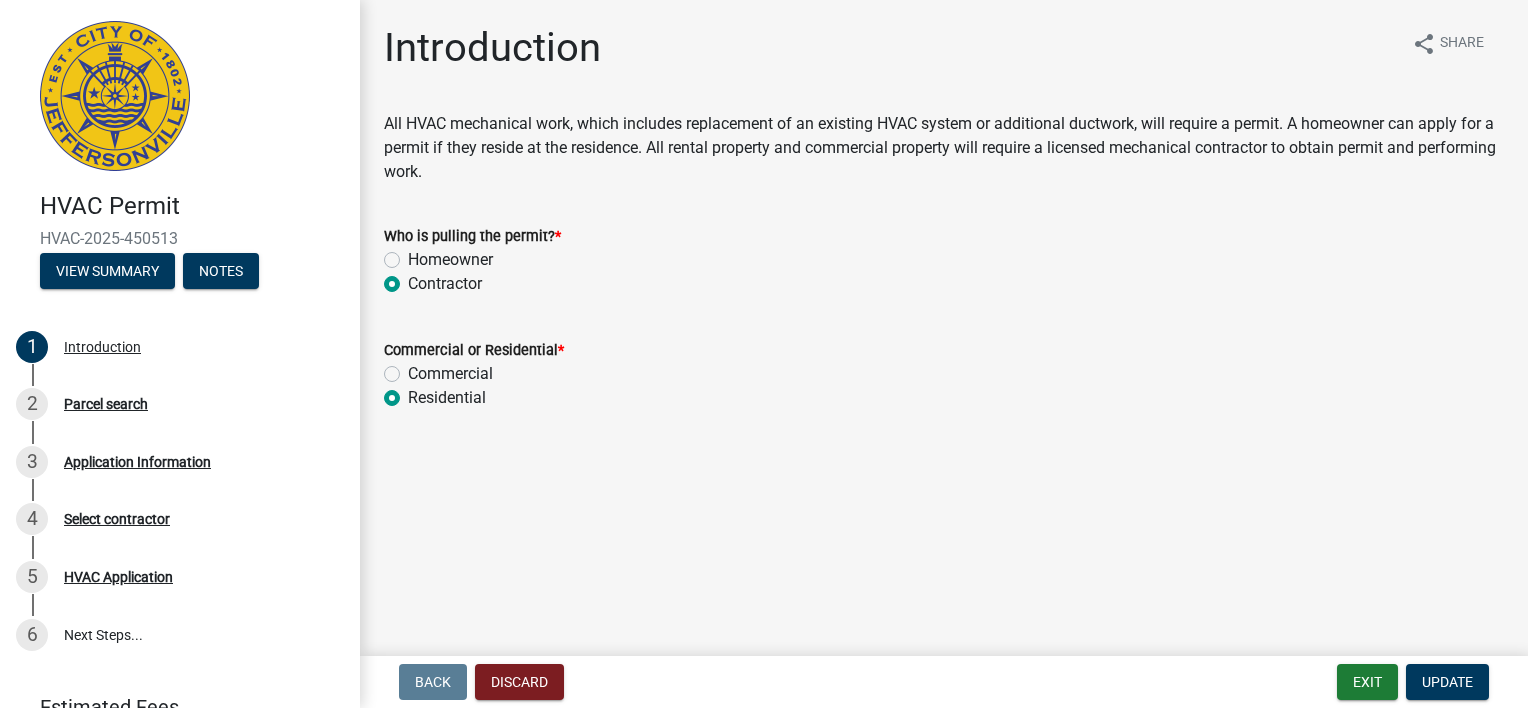 scroll, scrollTop: 116, scrollLeft: 0, axis: vertical 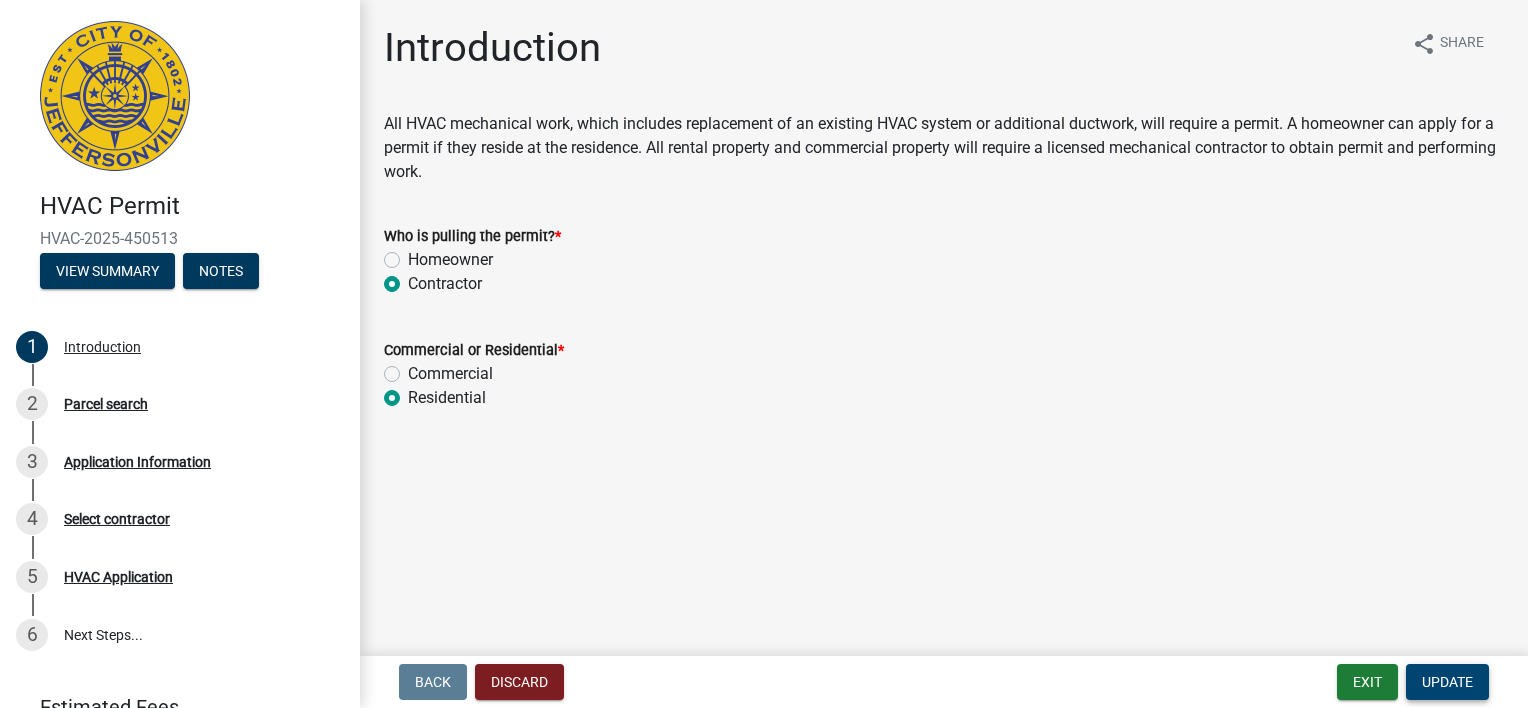 click on "Update" at bounding box center (1447, 682) 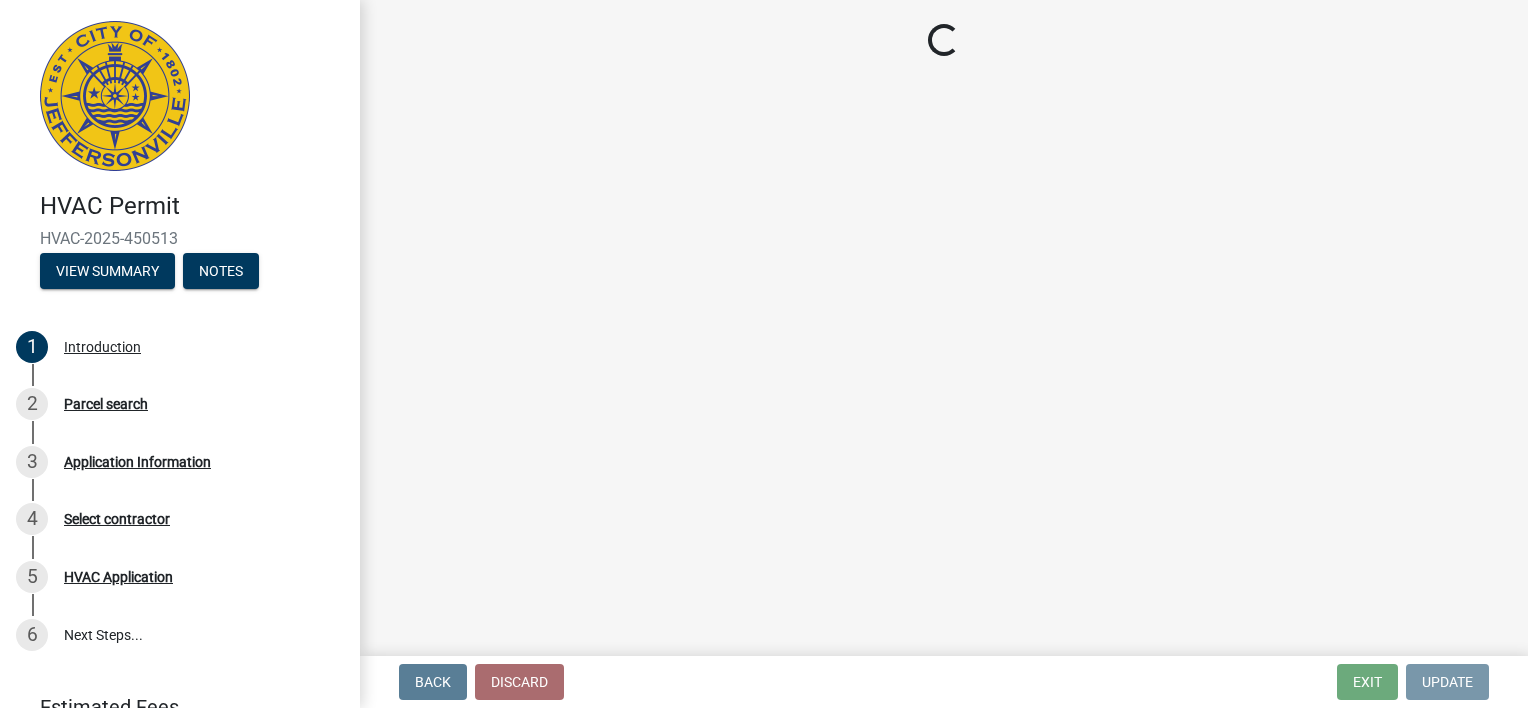 scroll, scrollTop: 0, scrollLeft: 0, axis: both 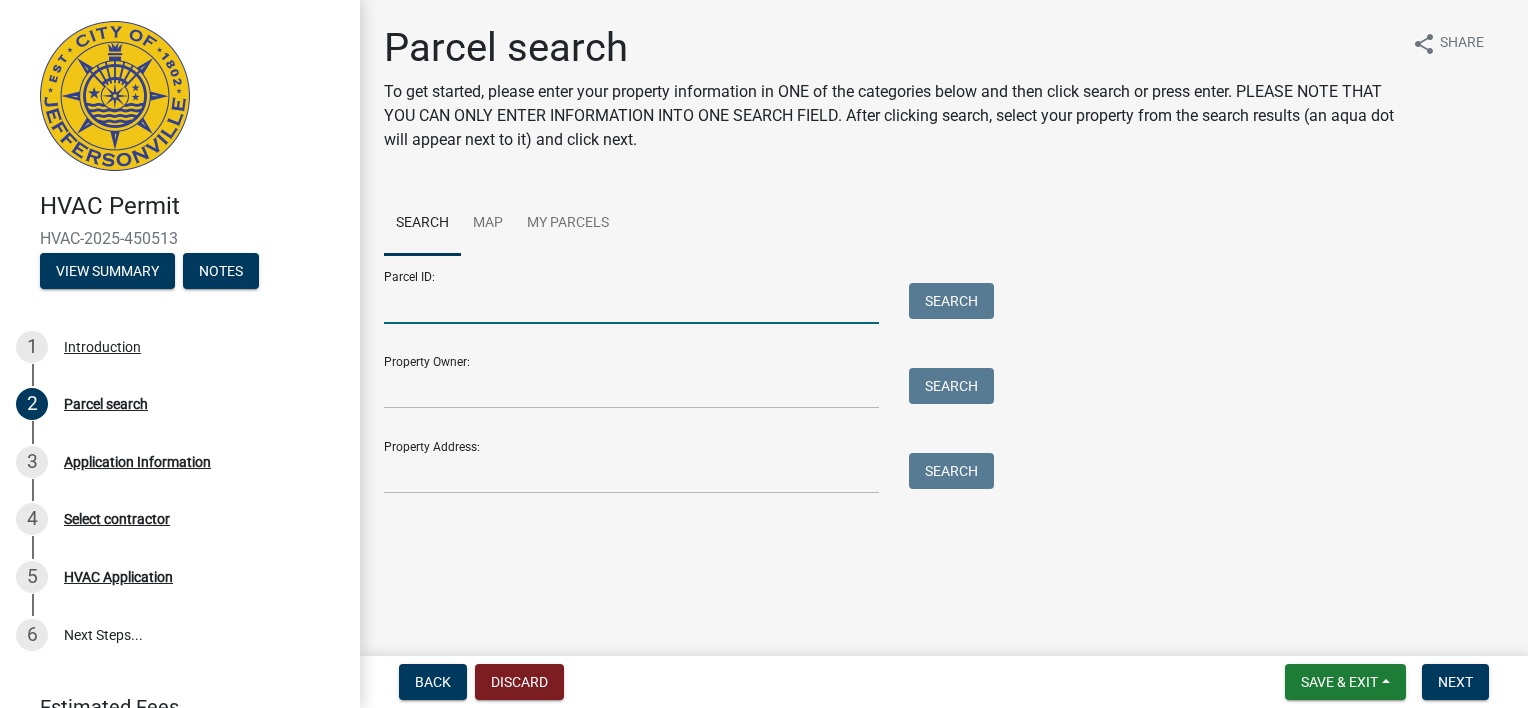 click on "Parcel ID:" at bounding box center (631, 303) 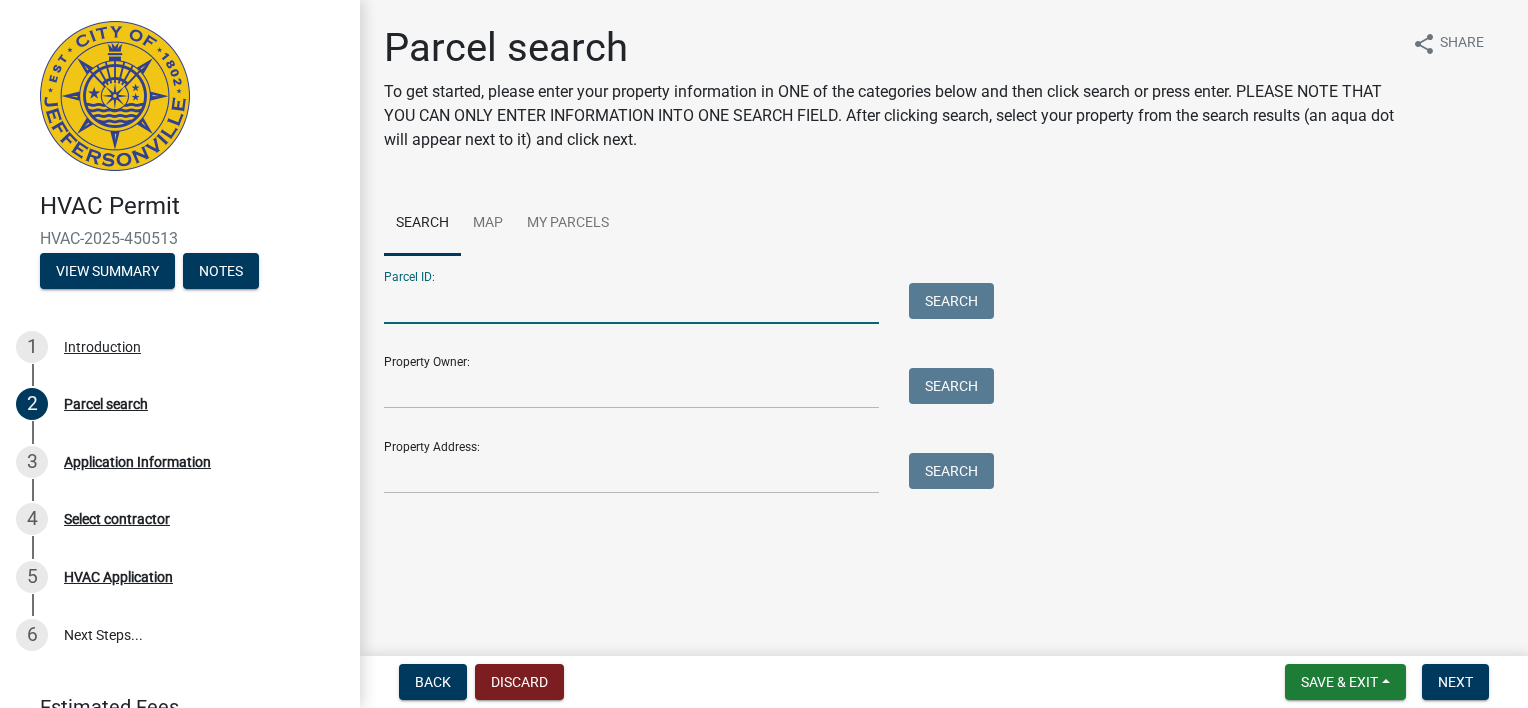 click on "Search Map My Parcels" 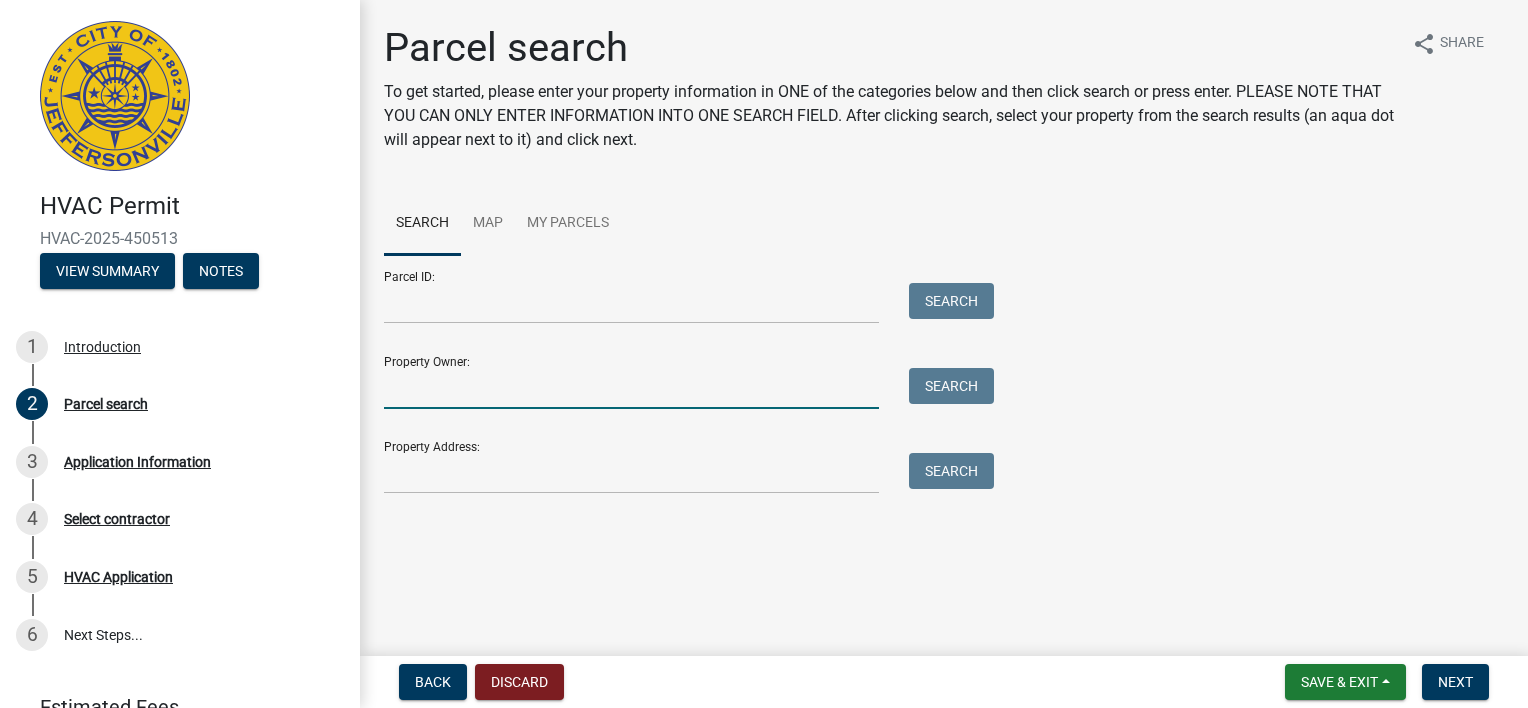 click on "Property Owner:" at bounding box center [631, 388] 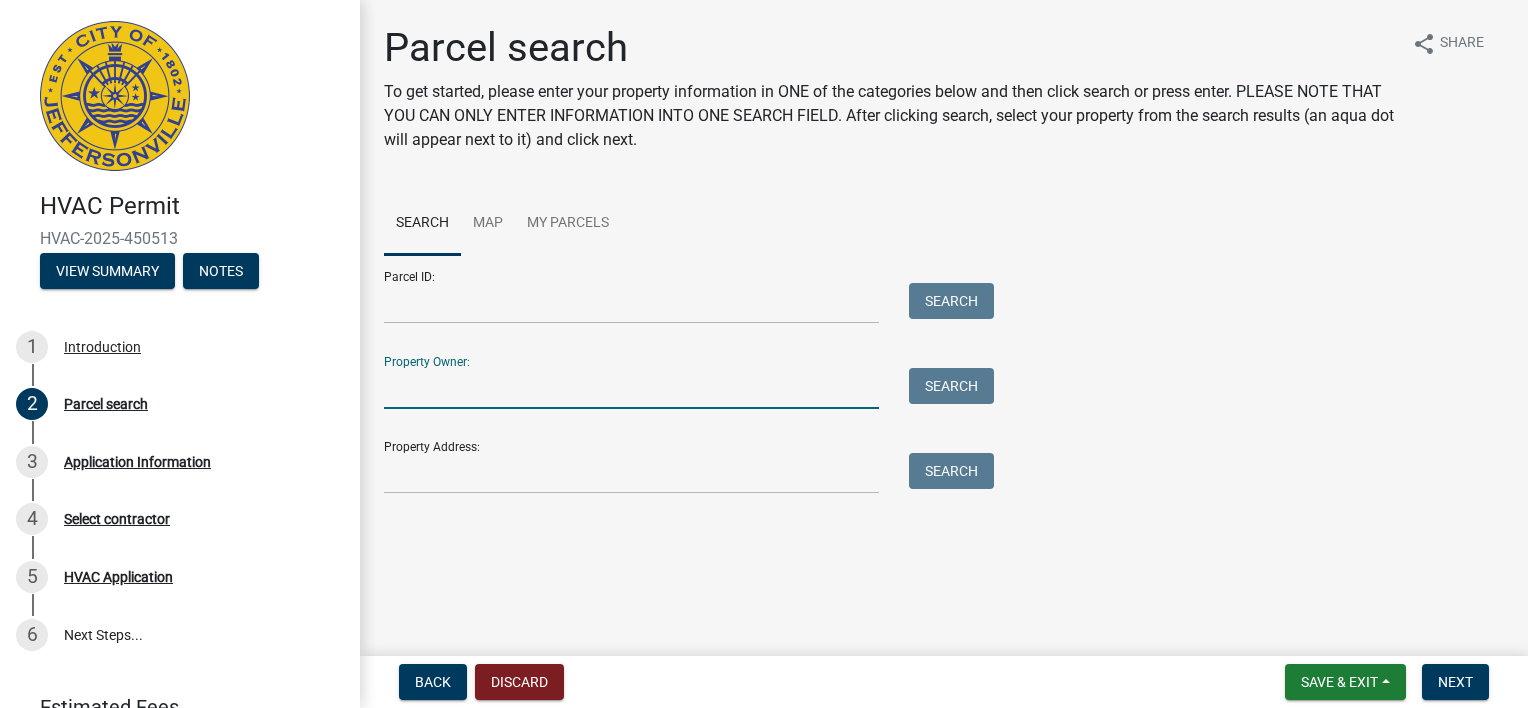 scroll, scrollTop: 216, scrollLeft: 0, axis: vertical 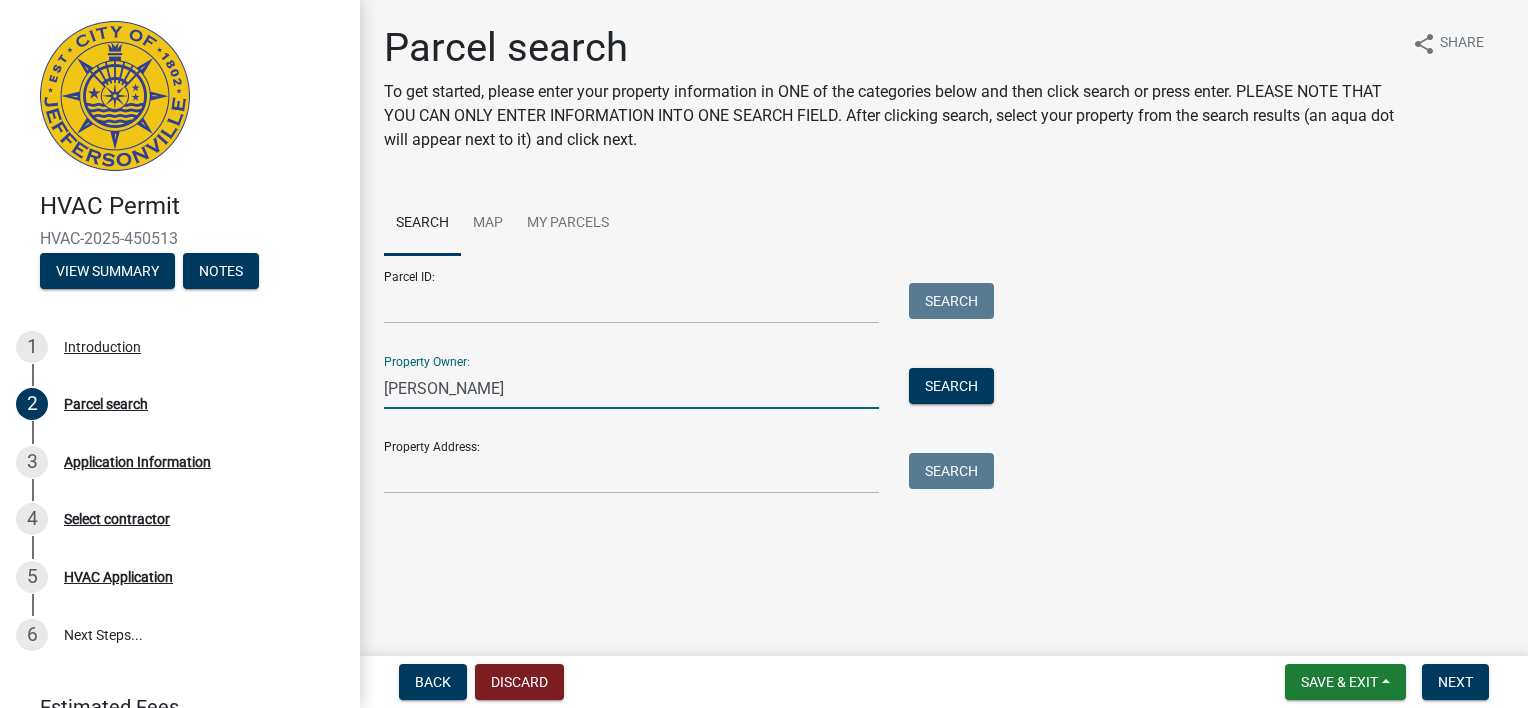 type on "[PERSON_NAME]" 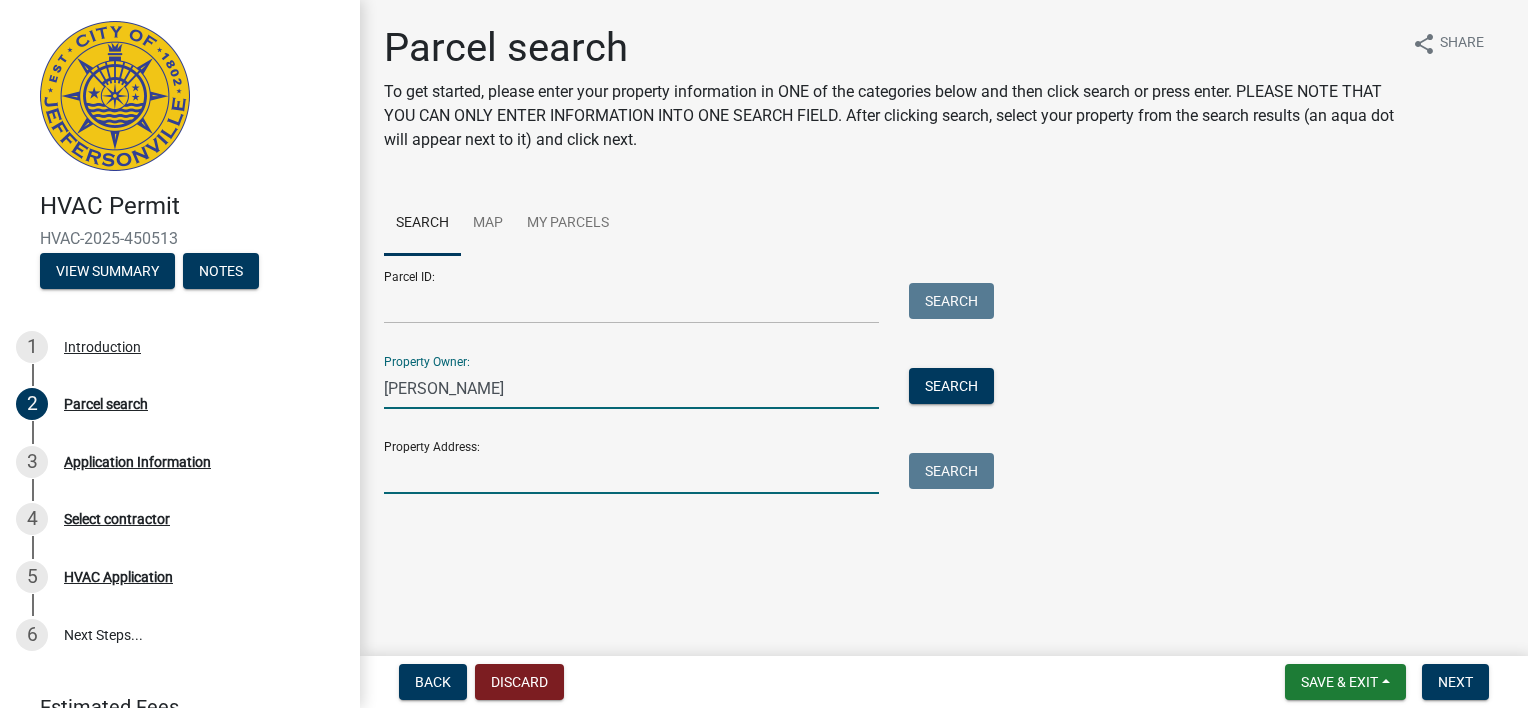 click on "Property Address:" at bounding box center (631, 473) 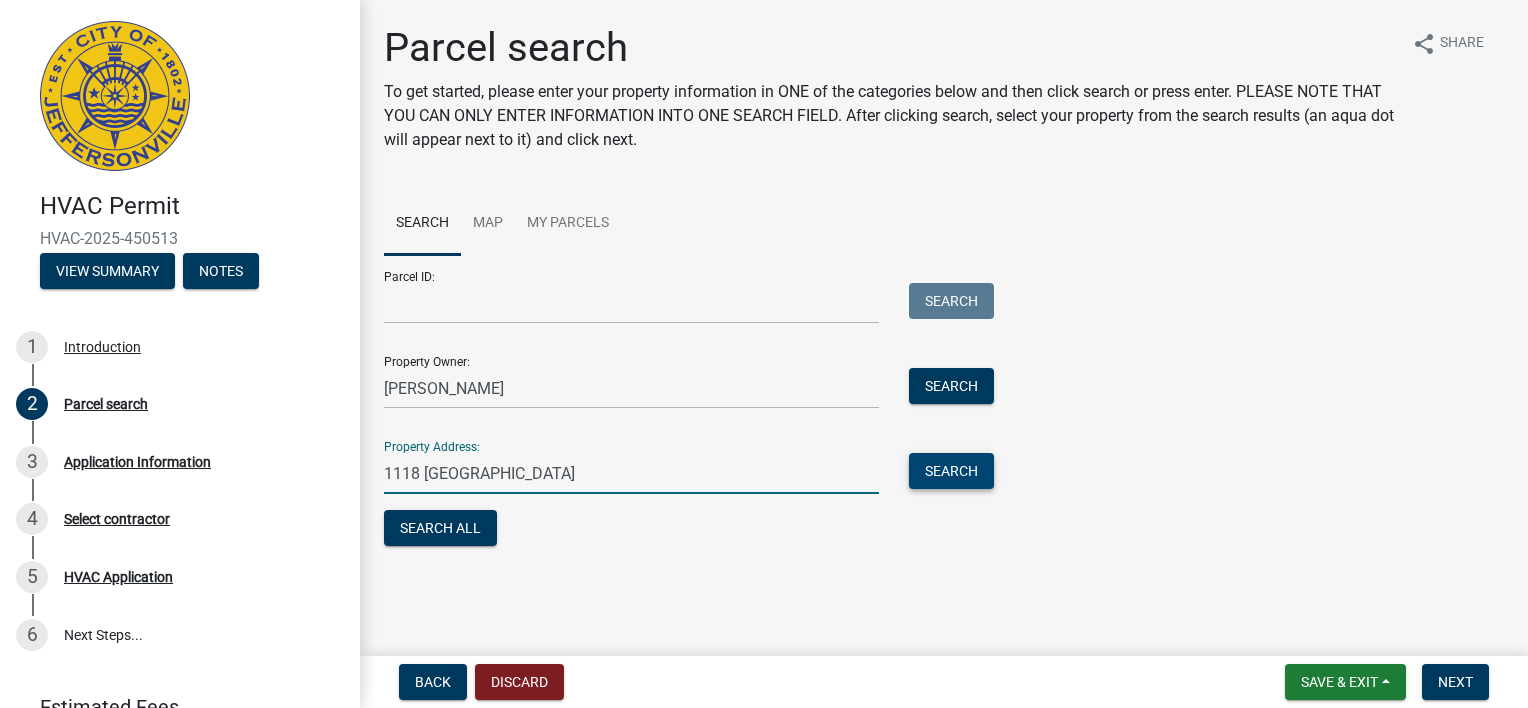 type on "1118 [GEOGRAPHIC_DATA]" 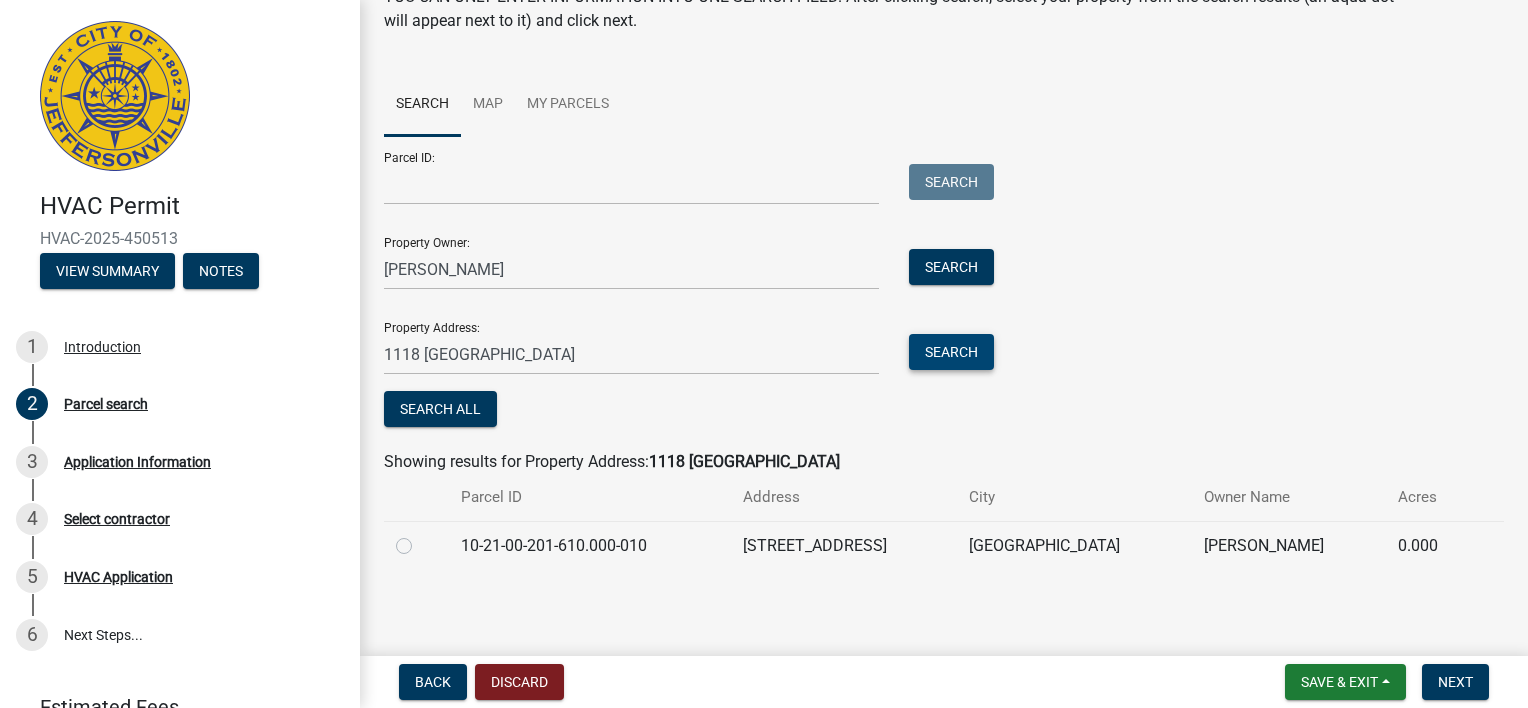 scroll, scrollTop: 544, scrollLeft: 0, axis: vertical 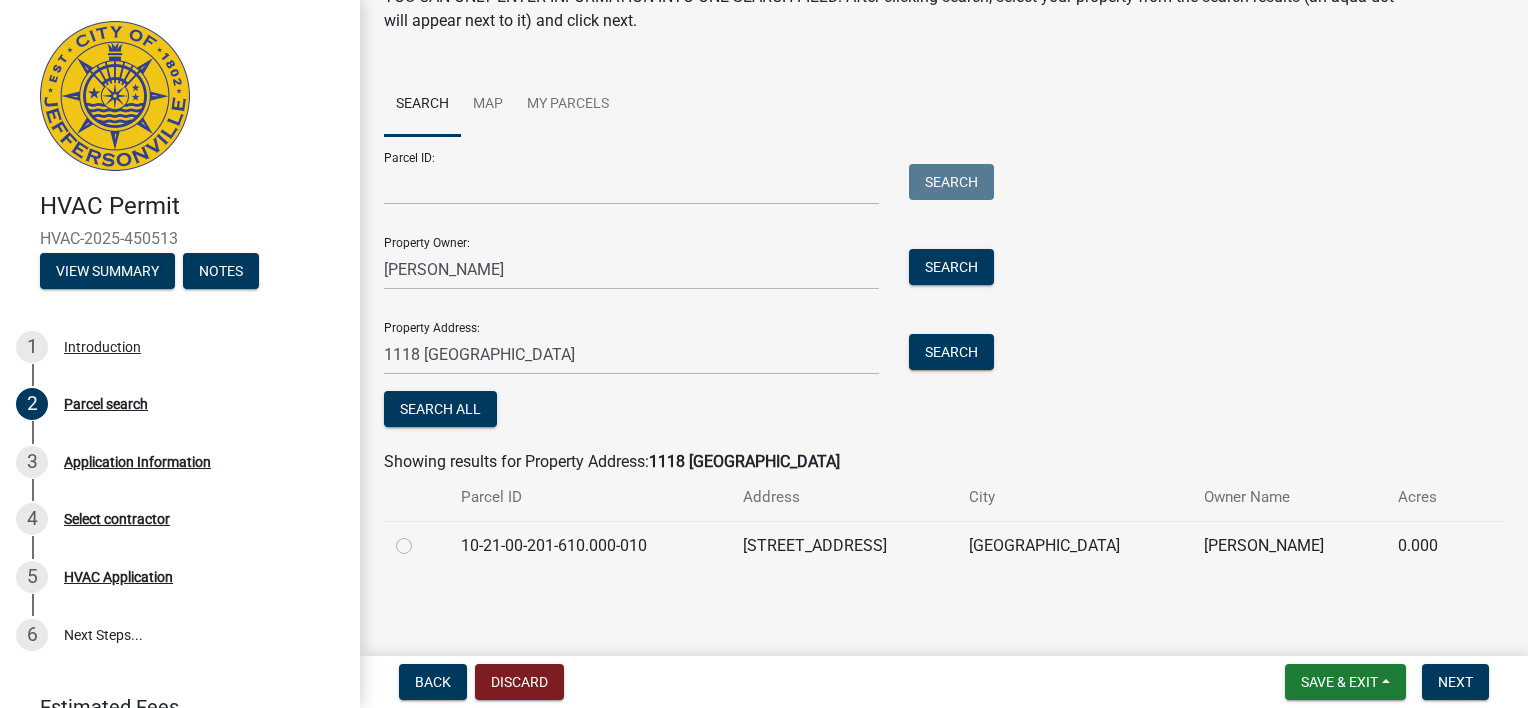 click 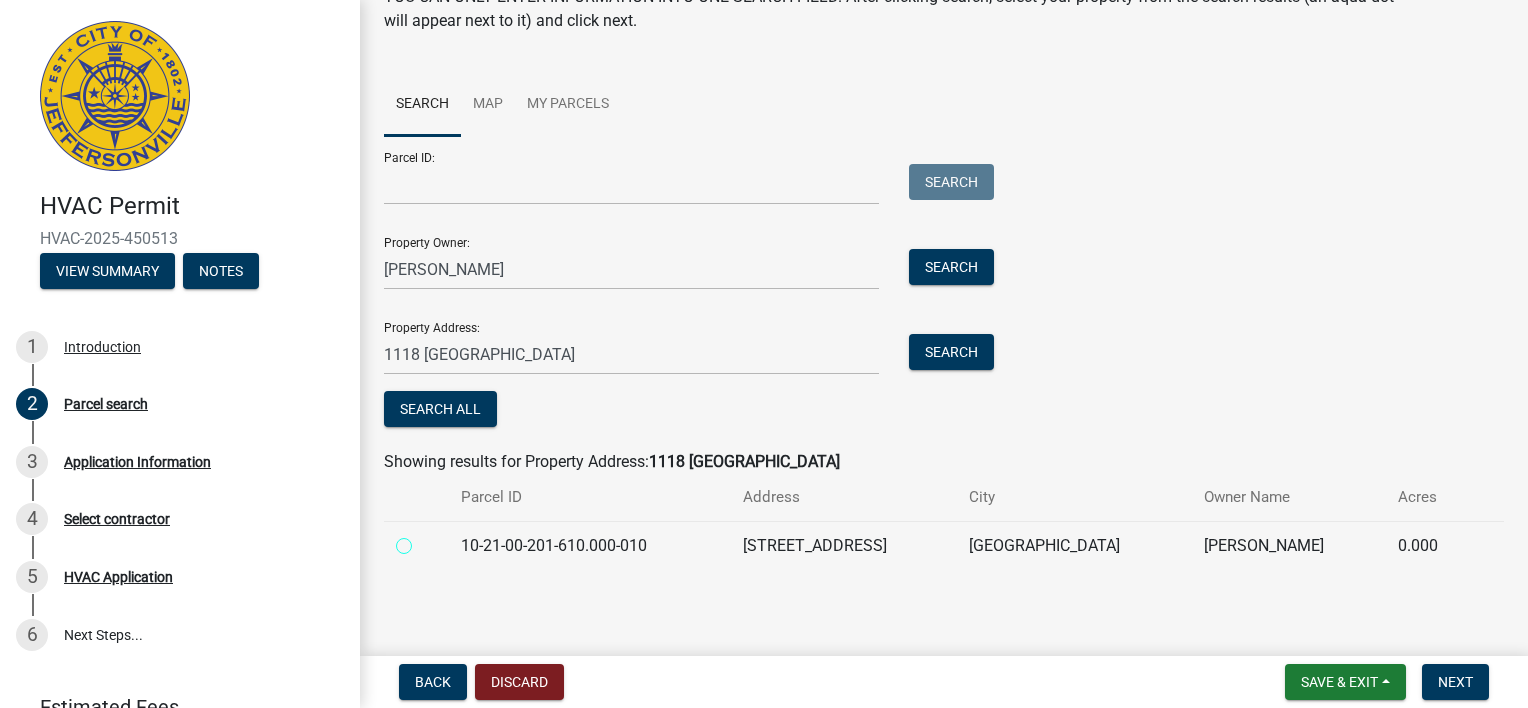 click at bounding box center (426, 540) 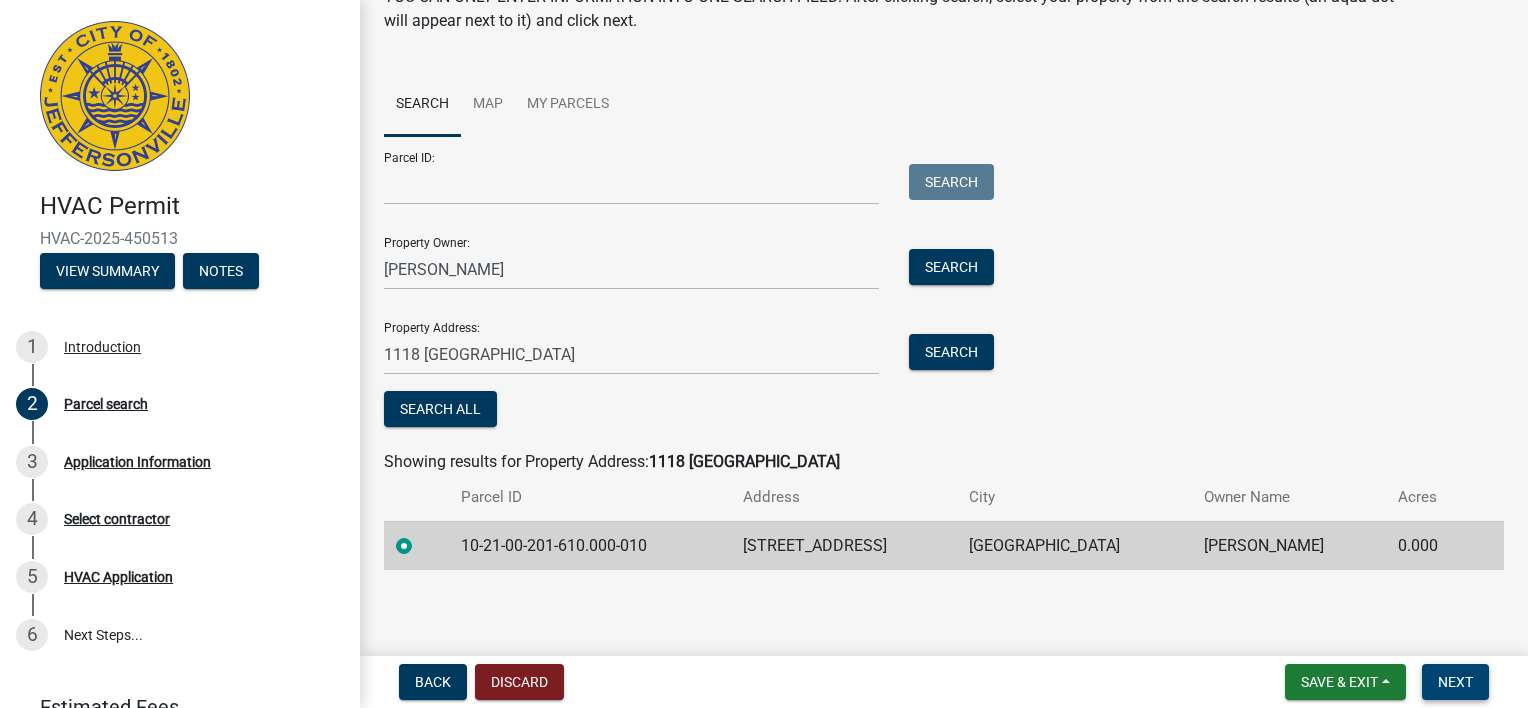 click on "Next" at bounding box center (1455, 682) 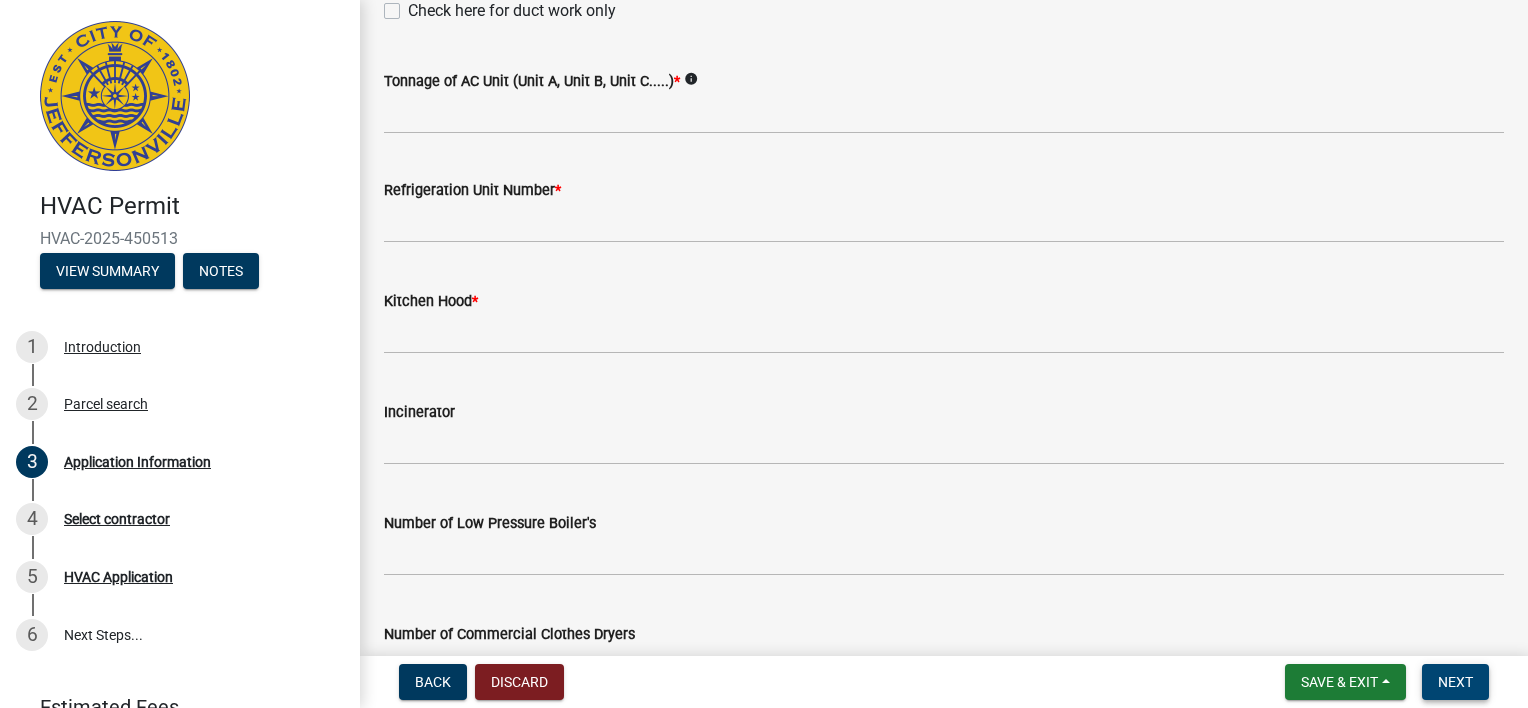 scroll, scrollTop: 1313, scrollLeft: 0, axis: vertical 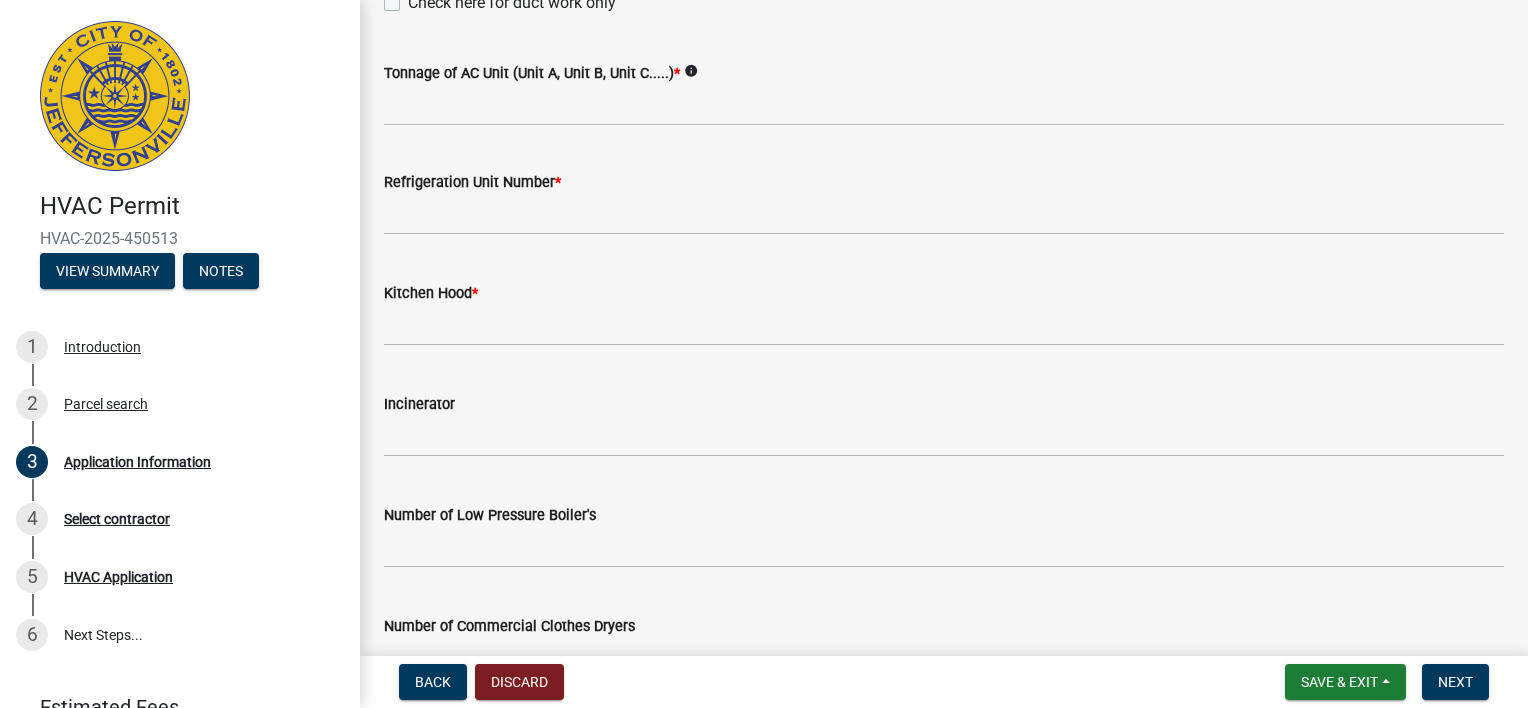 click 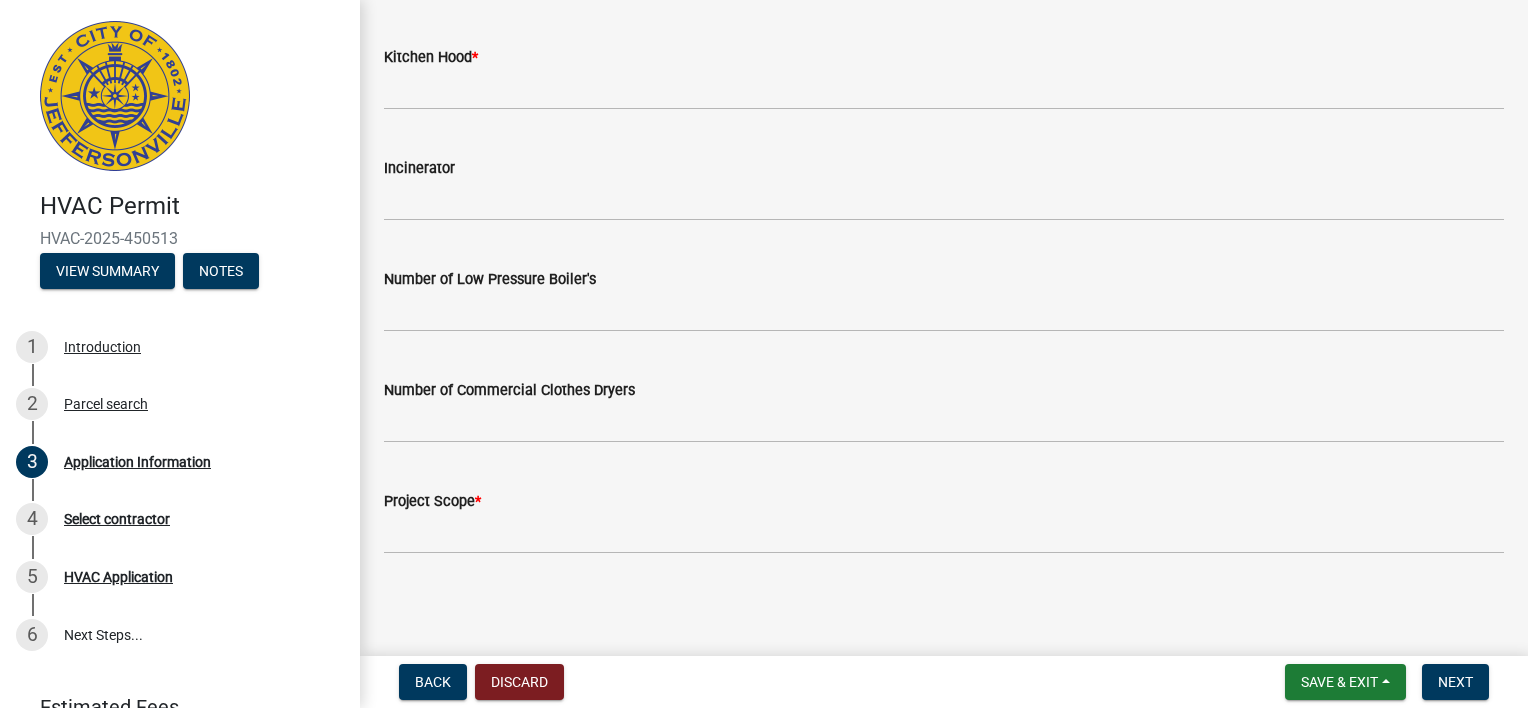 scroll, scrollTop: 1691, scrollLeft: 0, axis: vertical 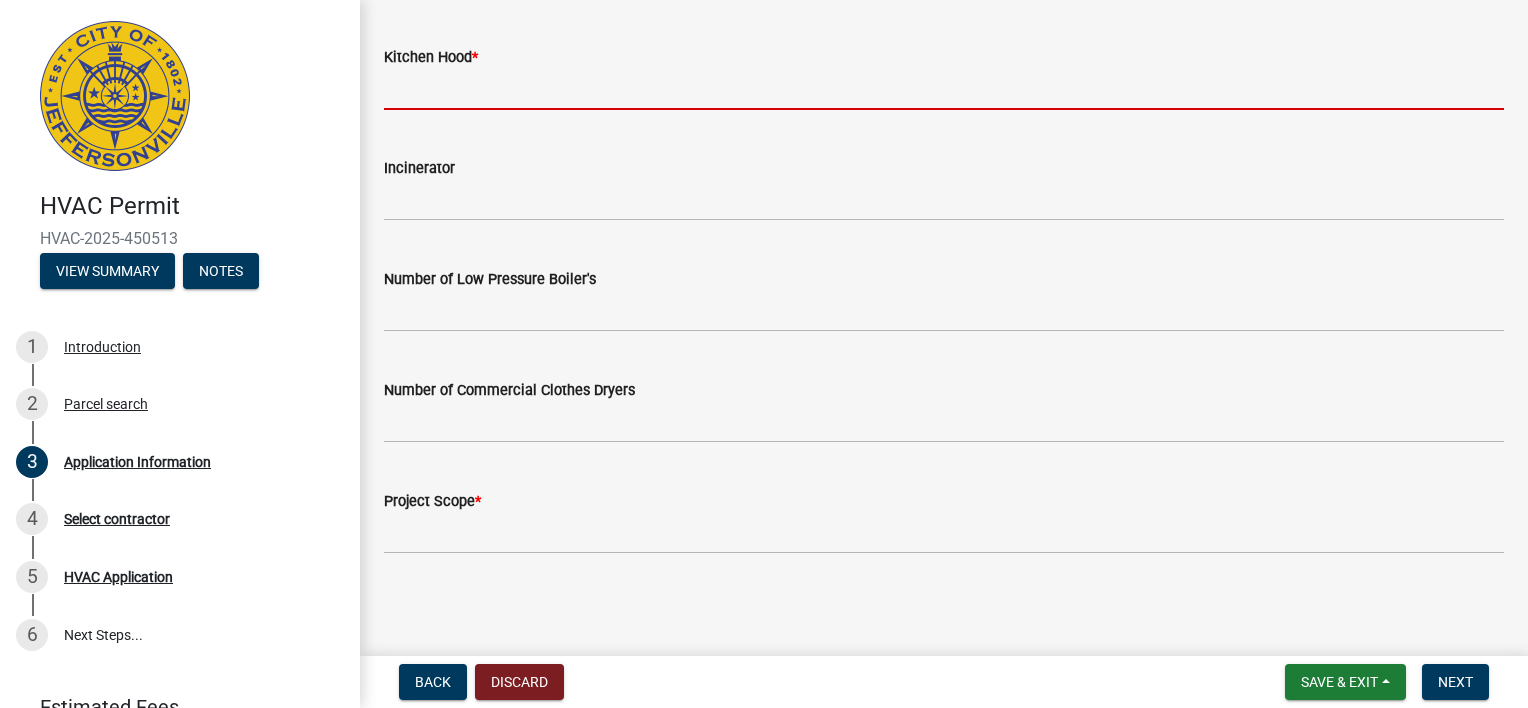 click 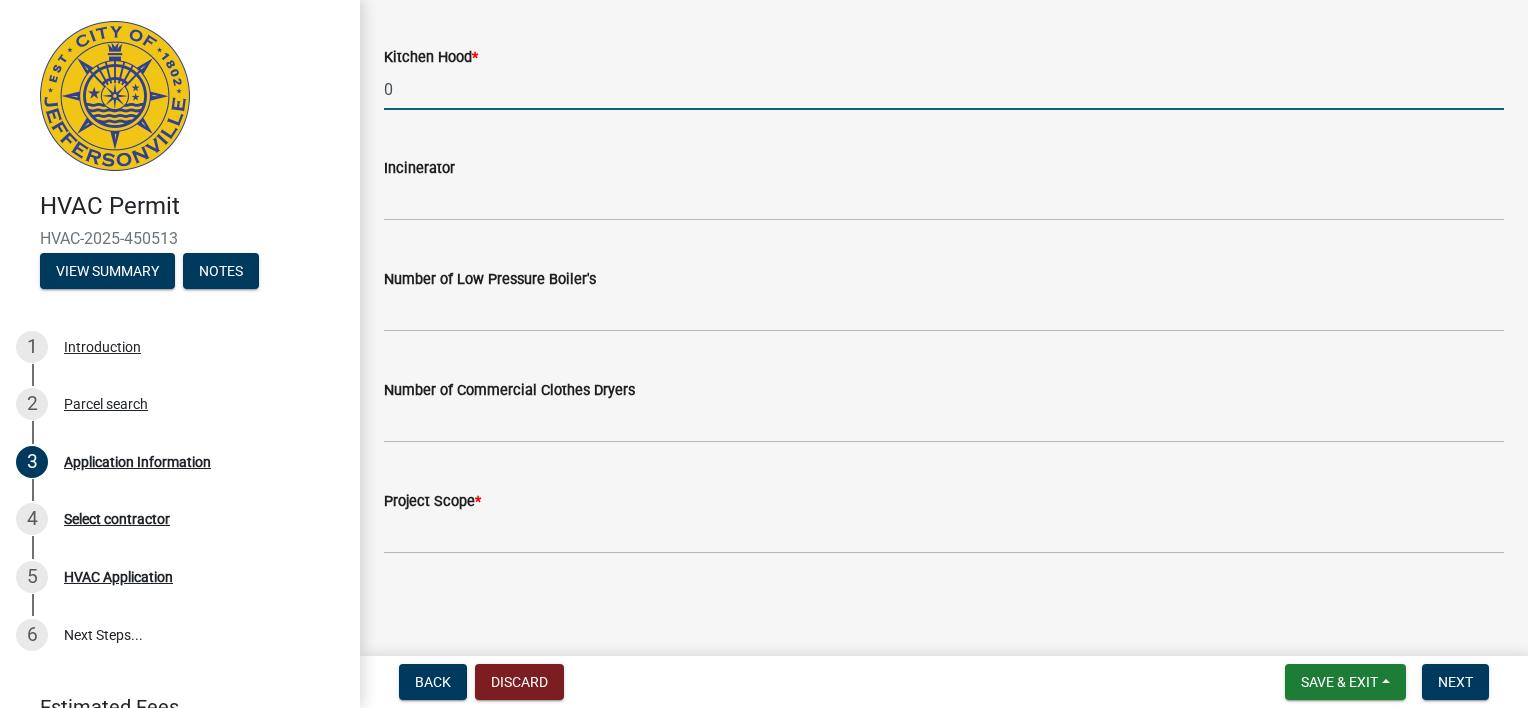scroll, scrollTop: 2532, scrollLeft: 0, axis: vertical 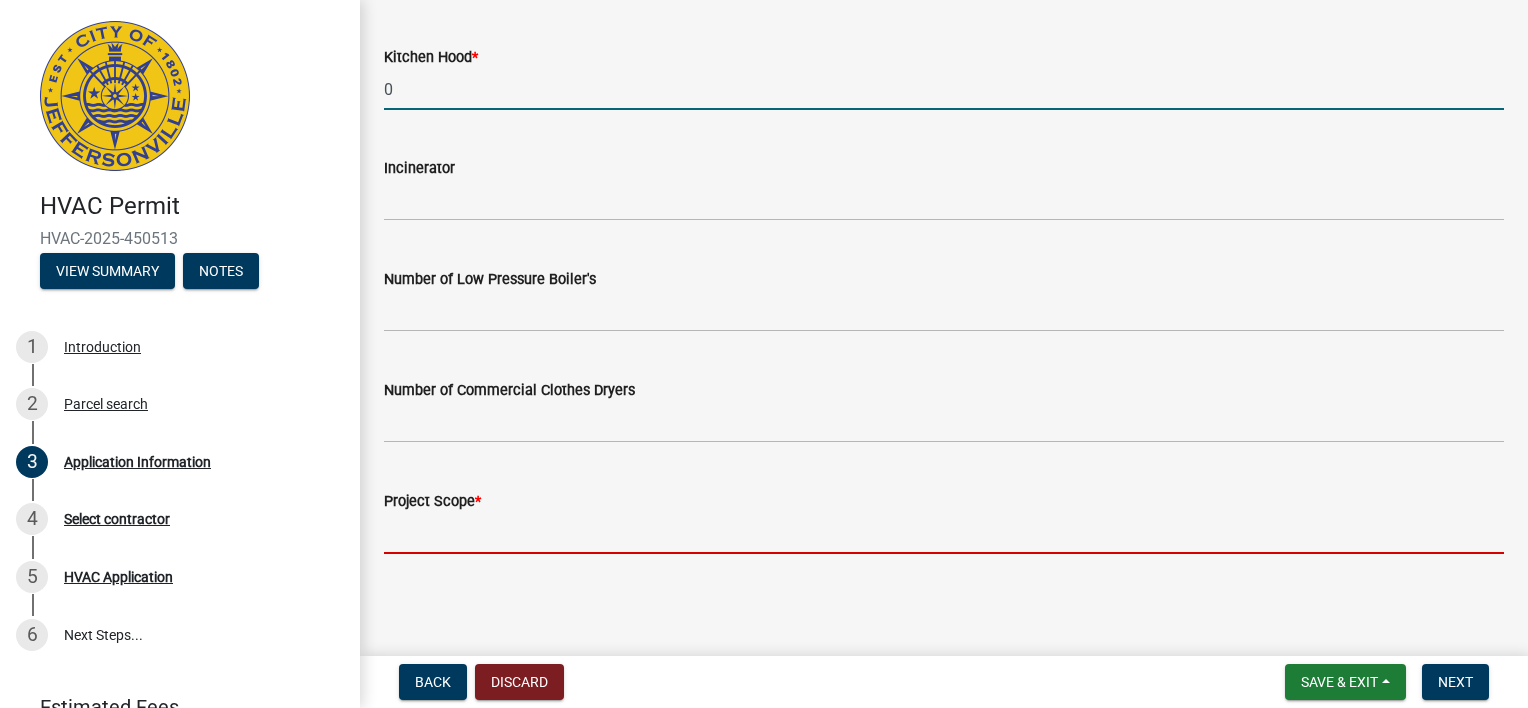click on "Project Scope  *" at bounding box center [944, 533] 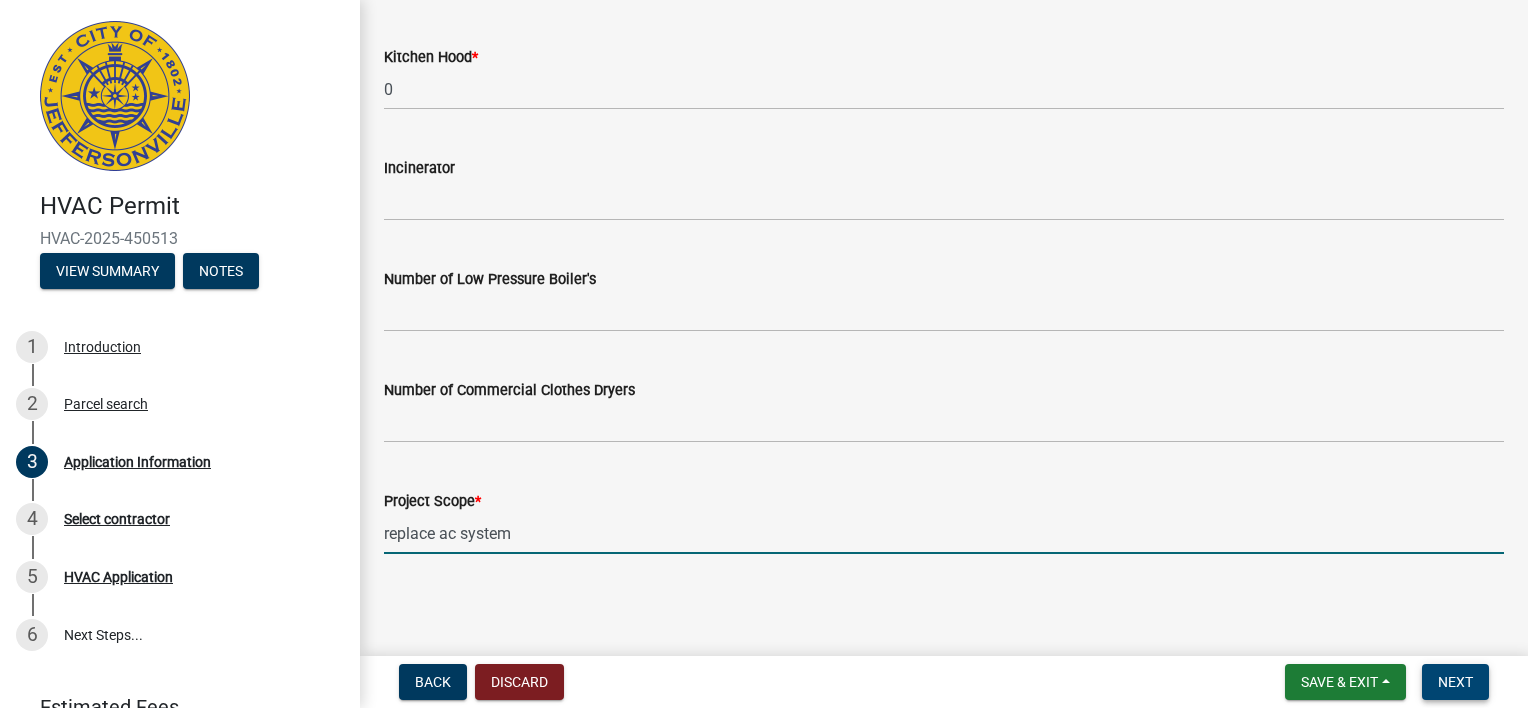 type on "replace ac system" 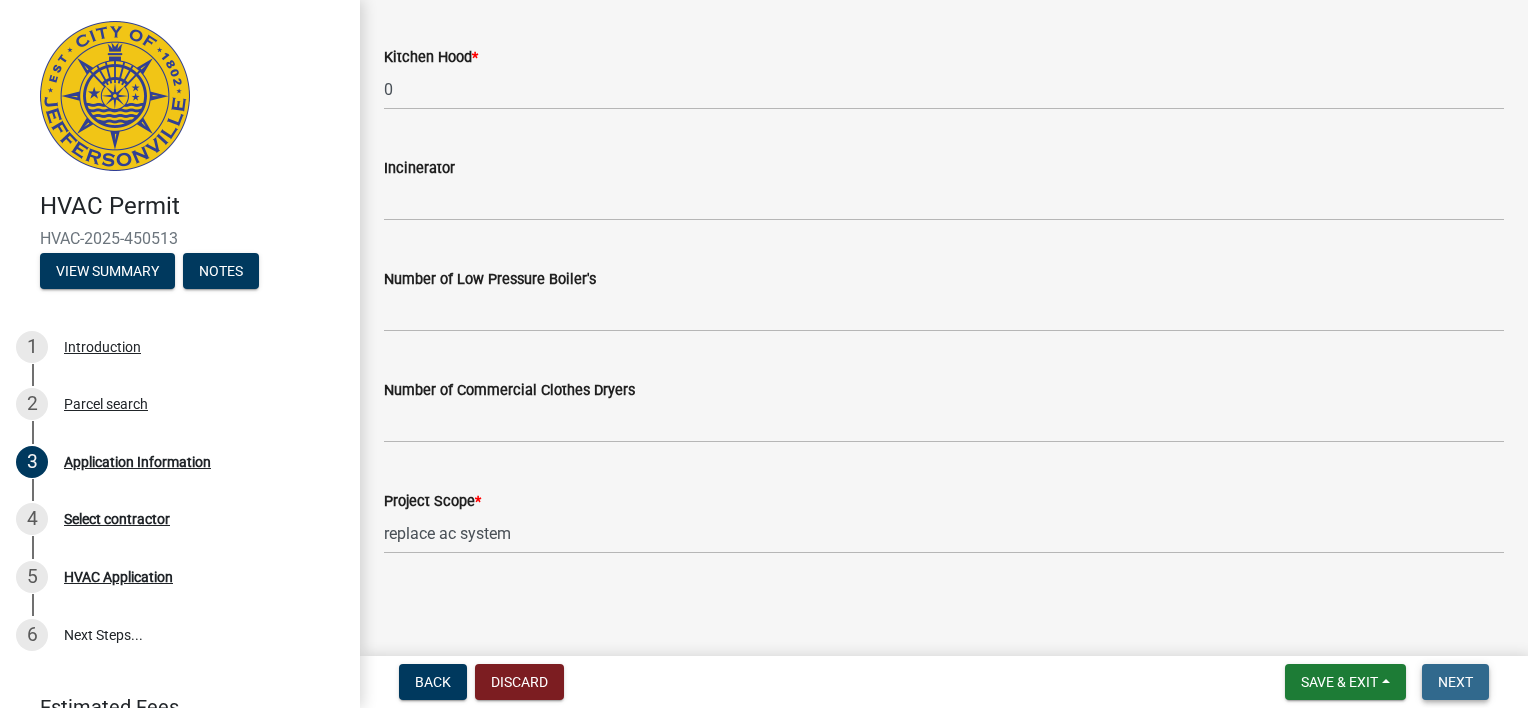 scroll, scrollTop: 2636, scrollLeft: 0, axis: vertical 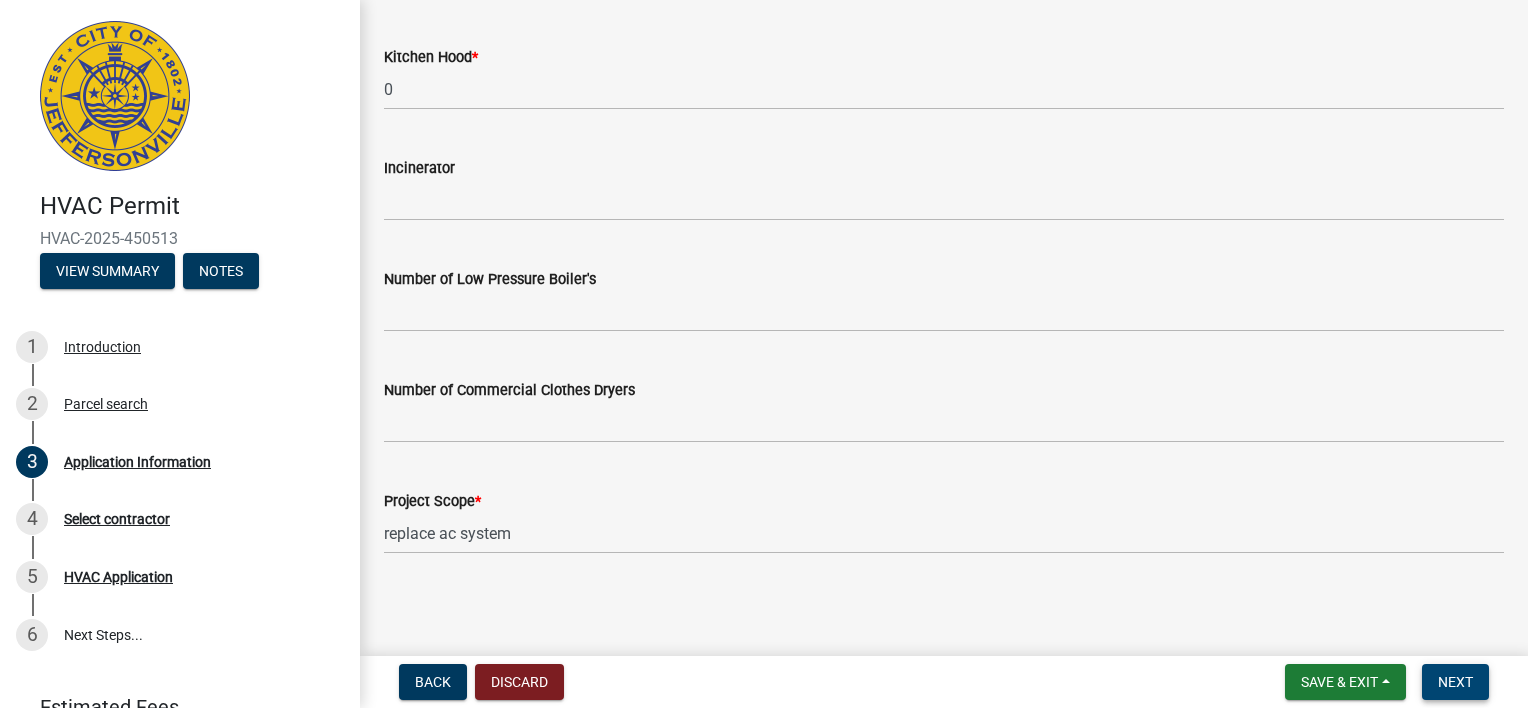 click on "Next" at bounding box center (1455, 682) 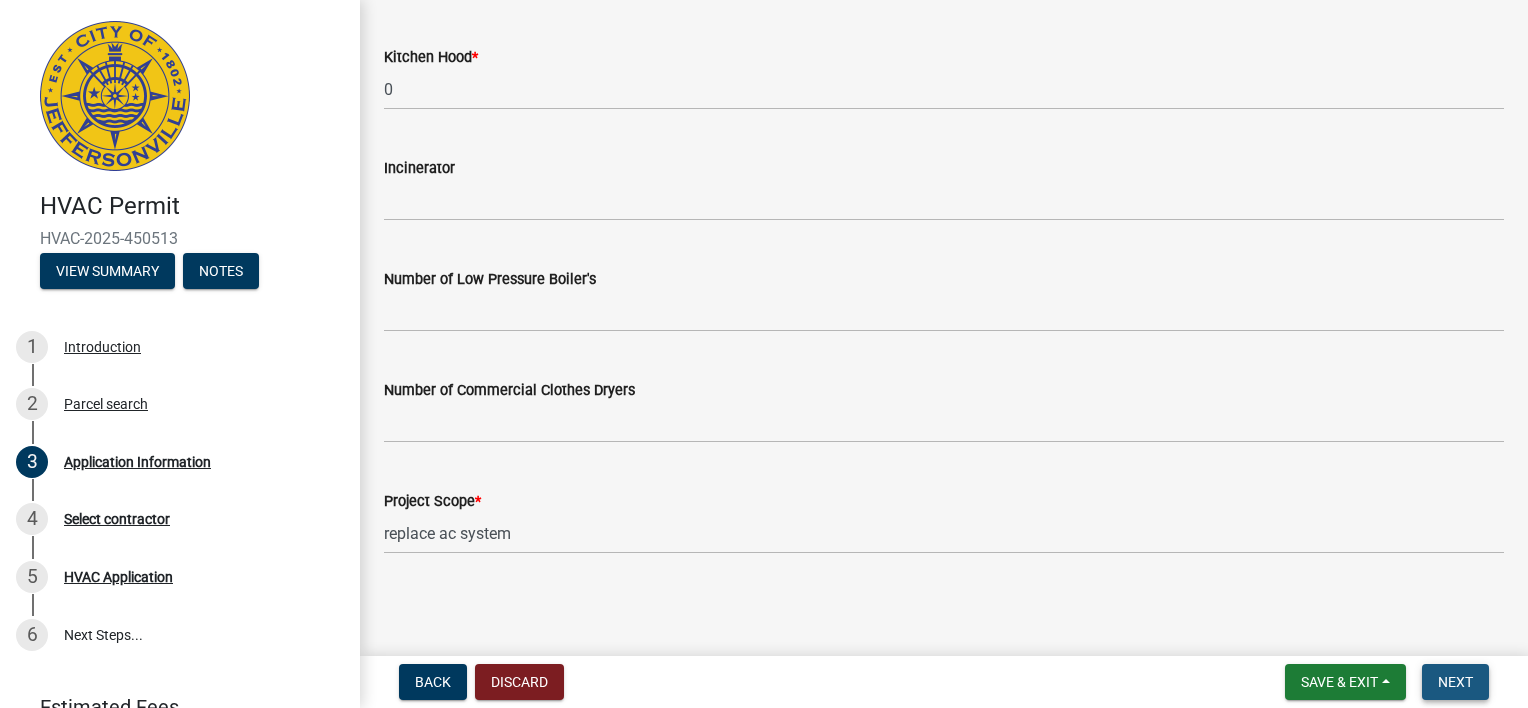 click on "Next" at bounding box center (1455, 682) 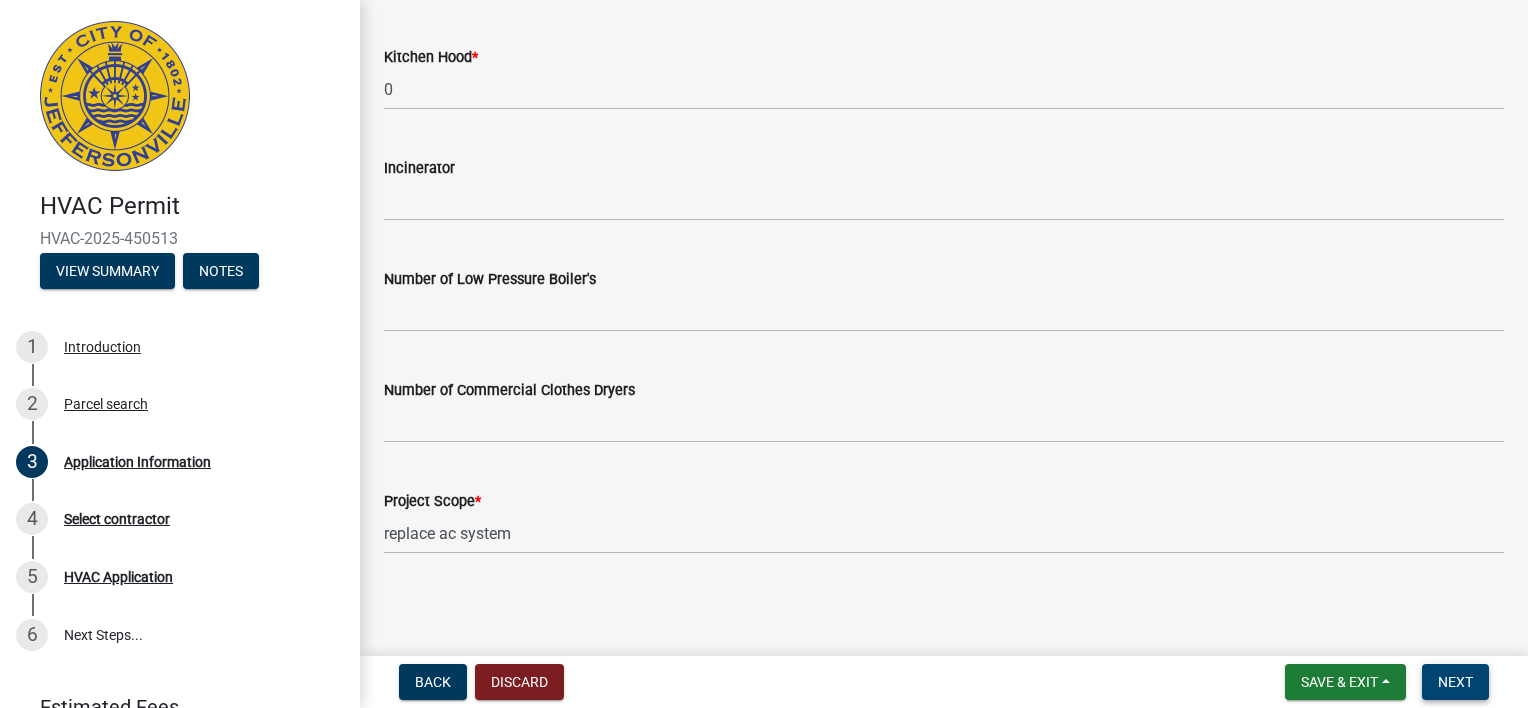 click on "Next" at bounding box center [1455, 682] 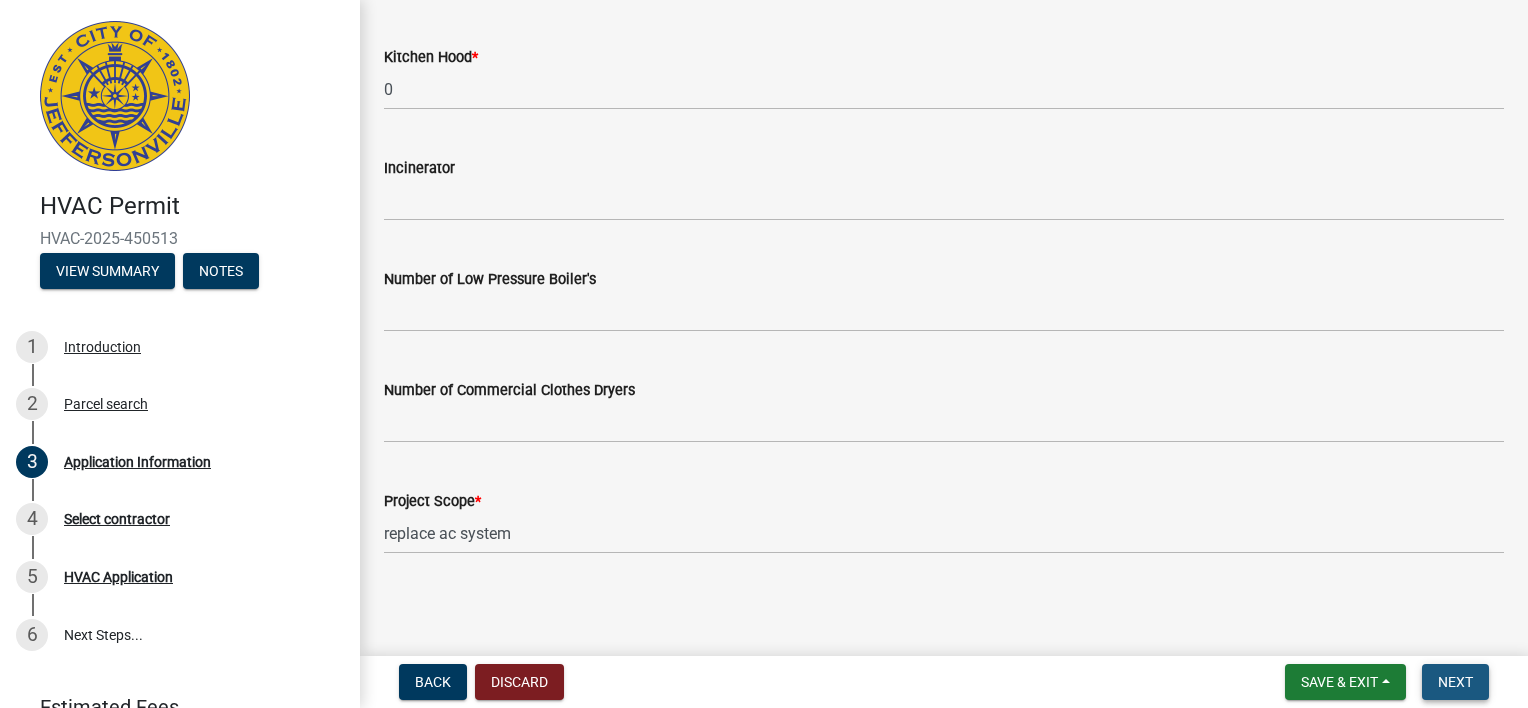 click on "Next" at bounding box center (1455, 682) 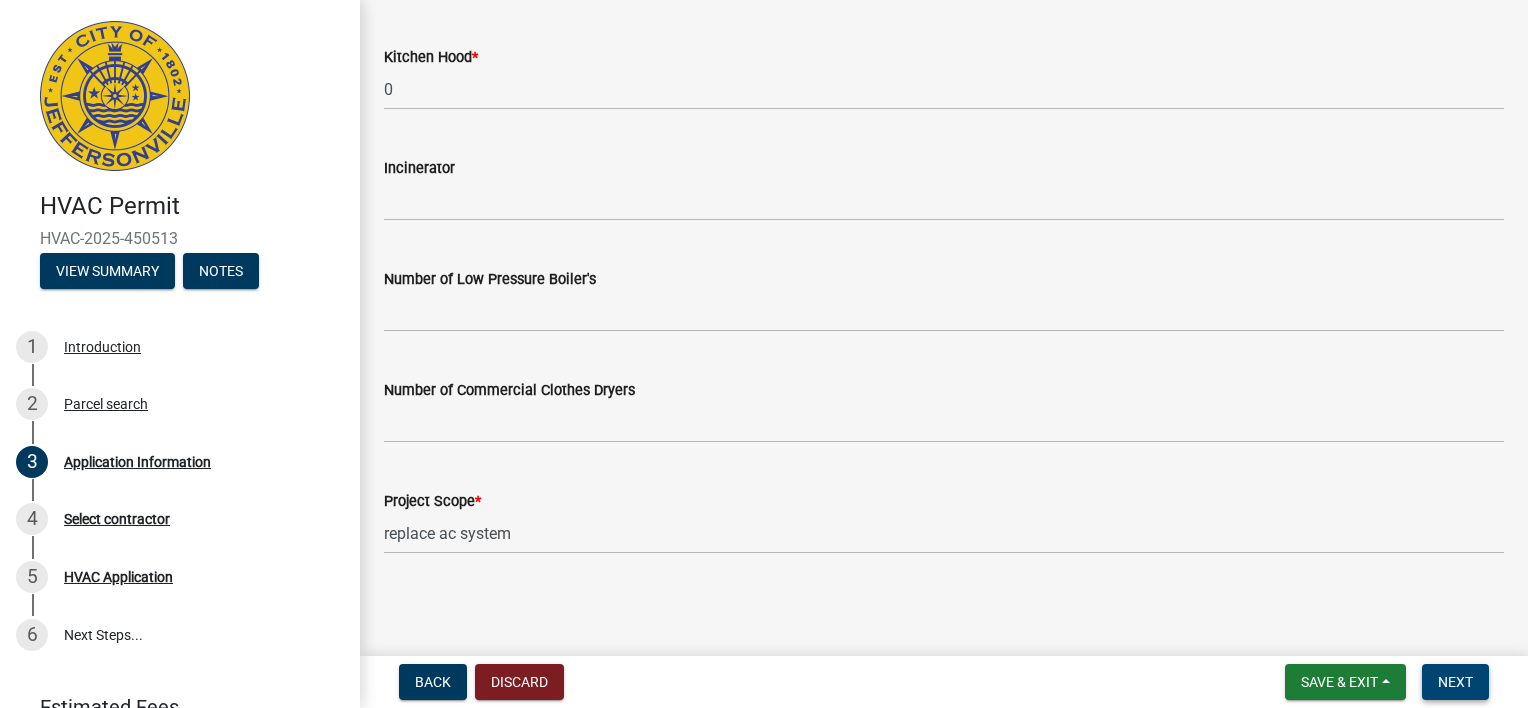 scroll, scrollTop: 1734, scrollLeft: 0, axis: vertical 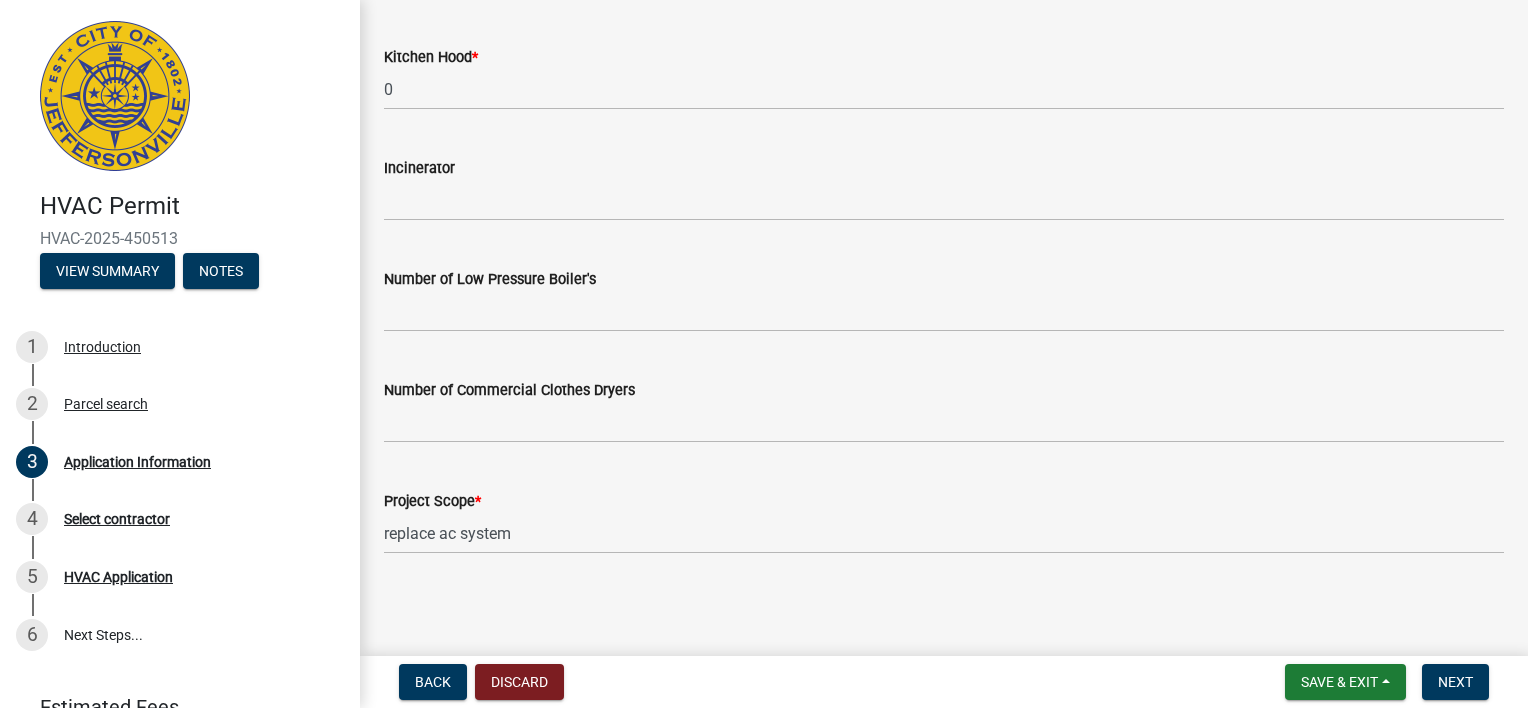 click on "2.5" at bounding box center (944, -131) 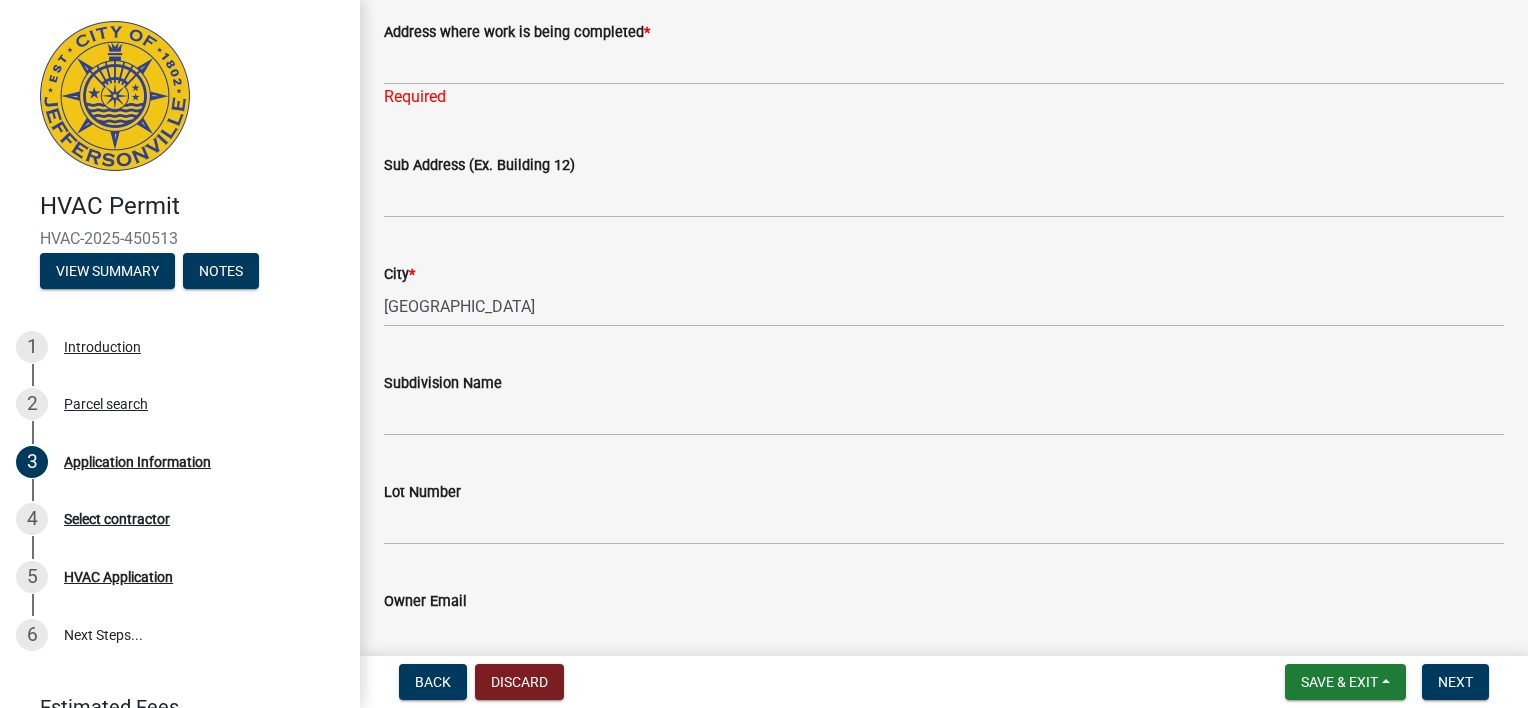 scroll, scrollTop: 304, scrollLeft: 0, axis: vertical 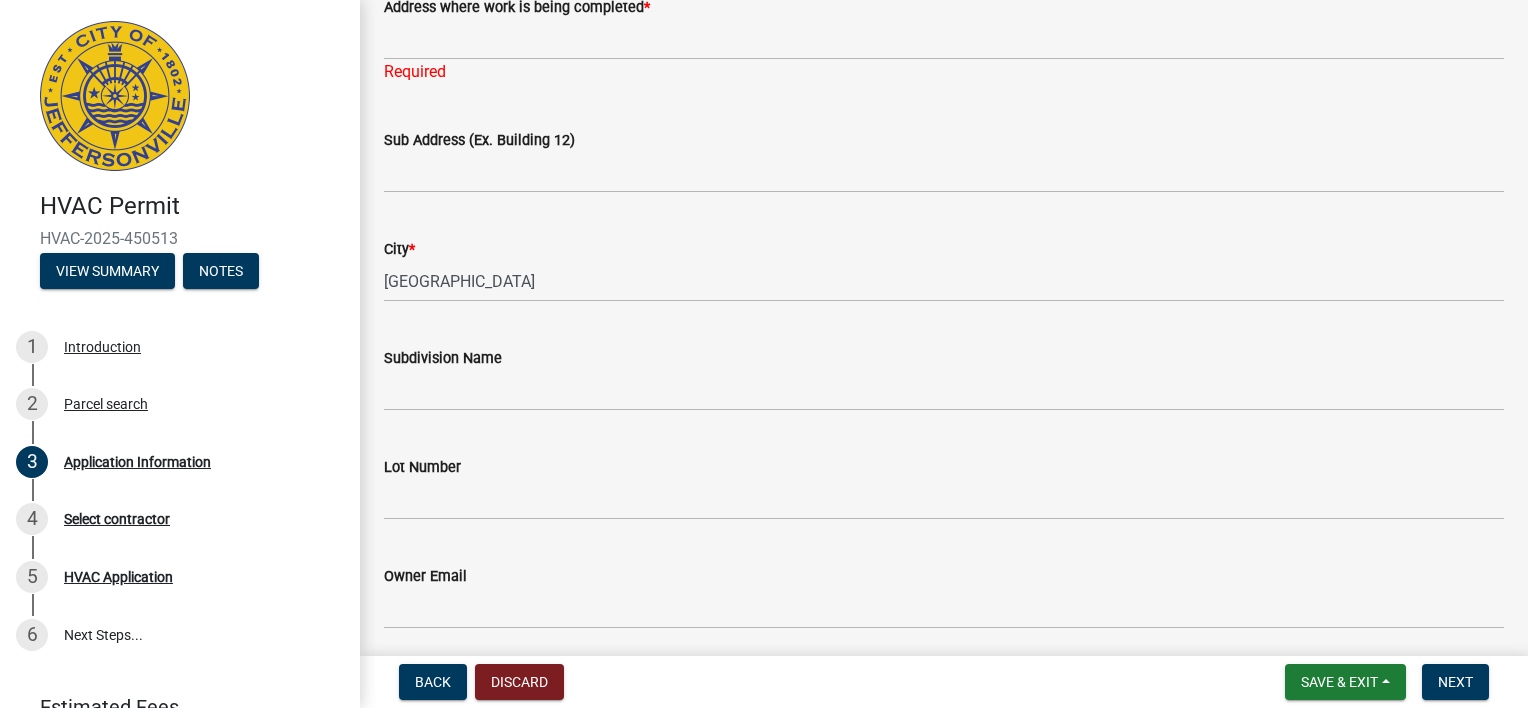 type on "a- 2.5" 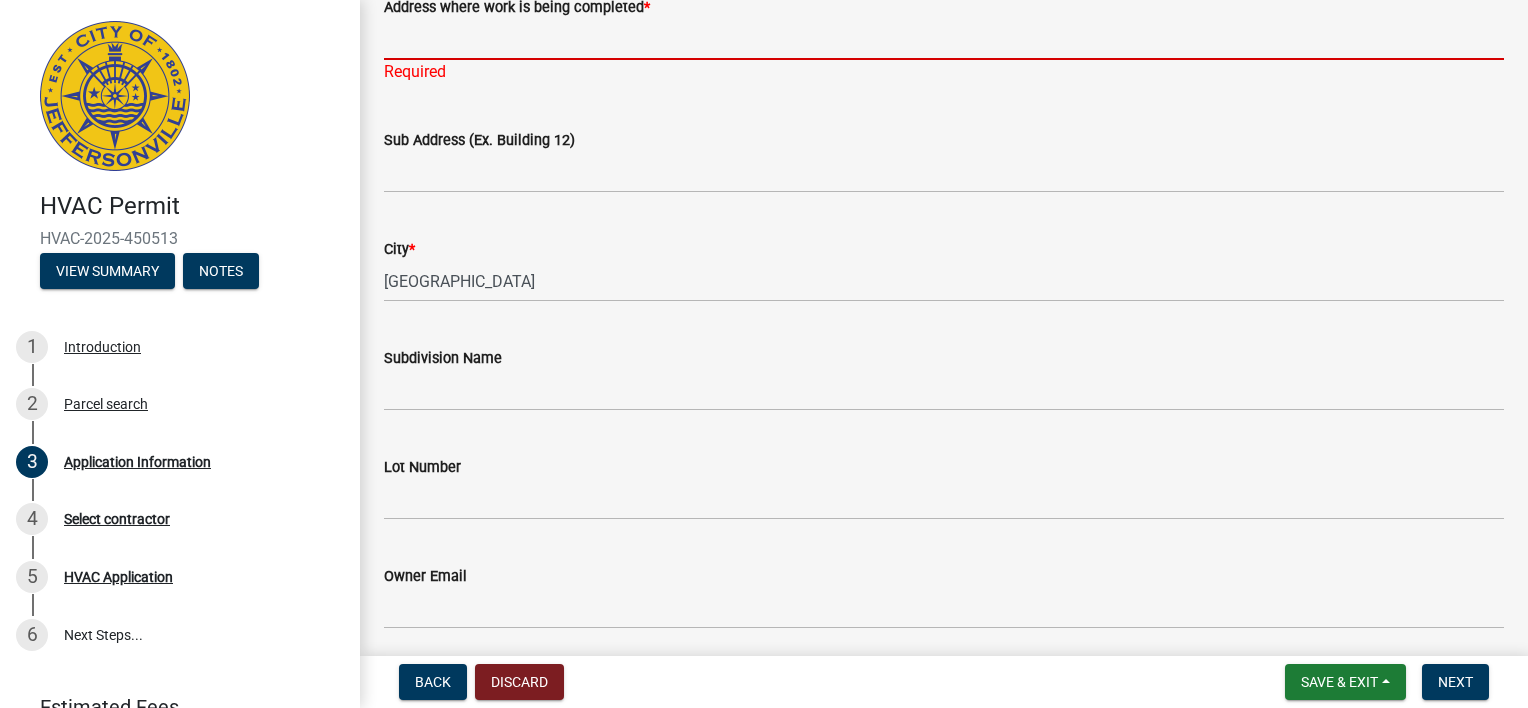 click on "Address where work is being completed  *" at bounding box center [944, 39] 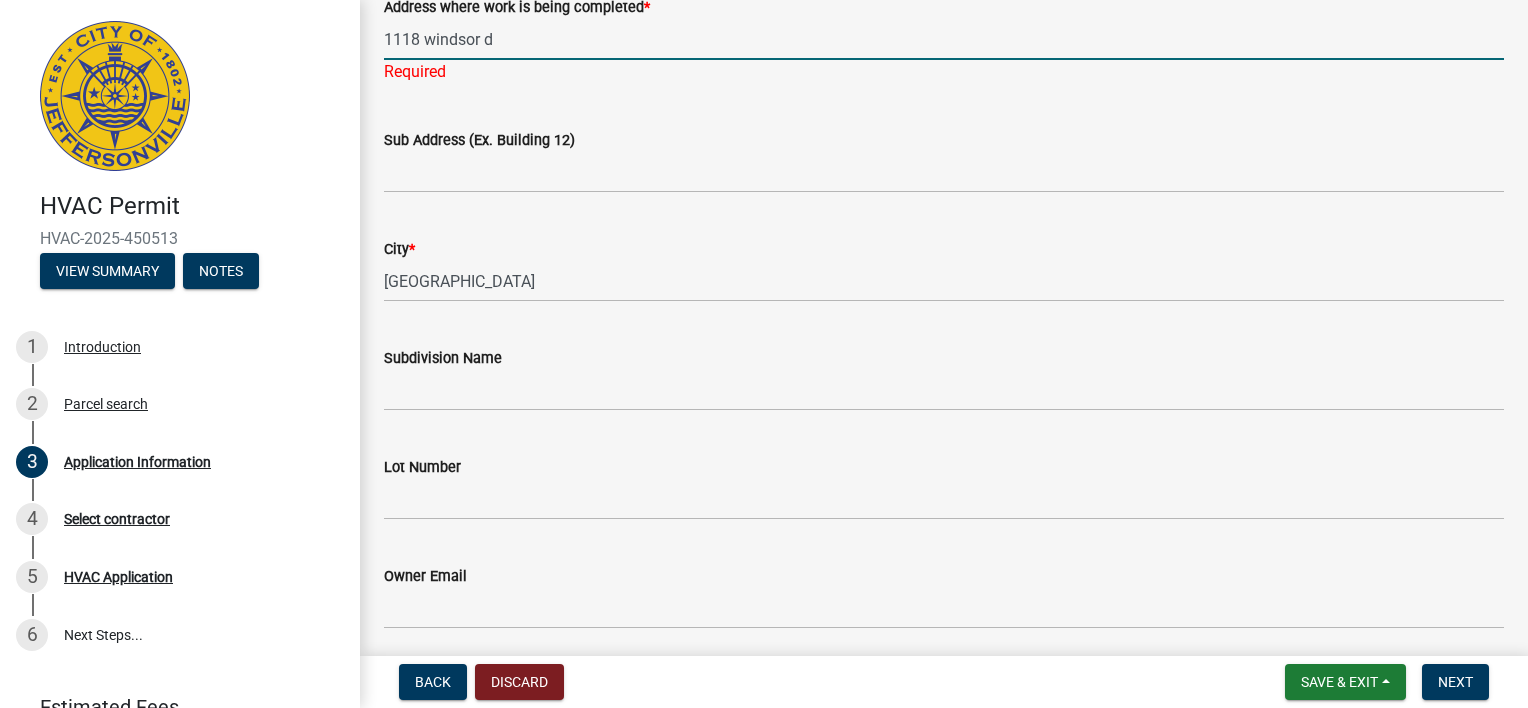 type on "1118 windsor dr" 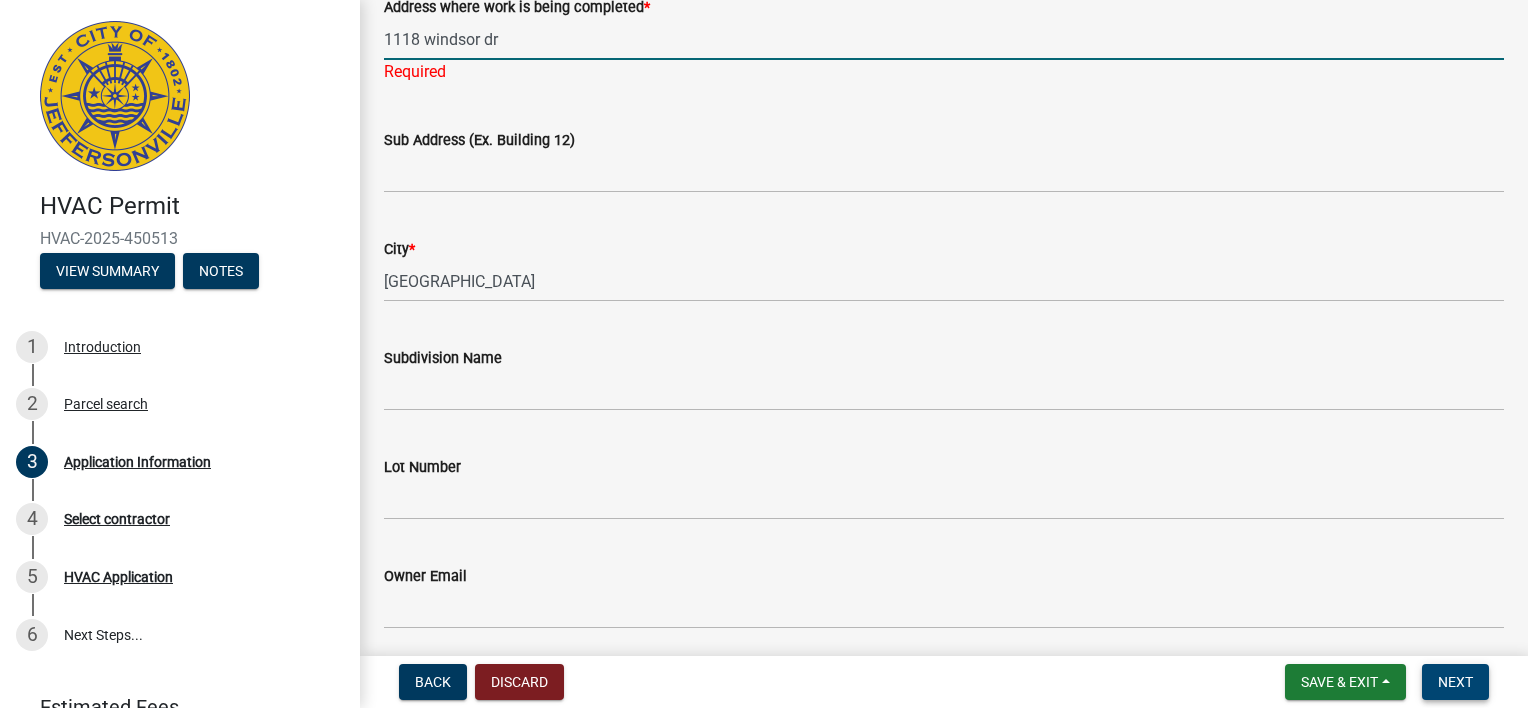 click on "Next" at bounding box center (1455, 682) 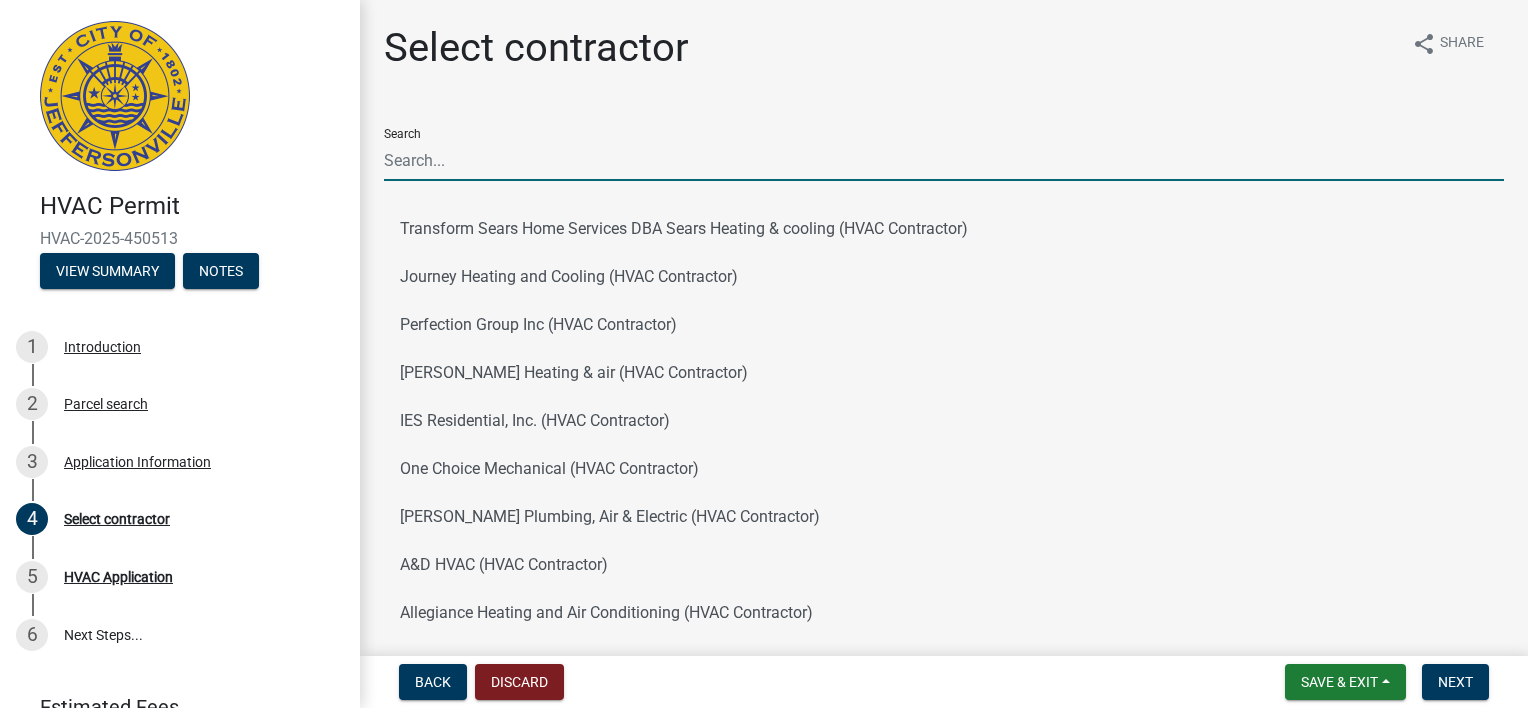 click on "Search" at bounding box center (944, 160) 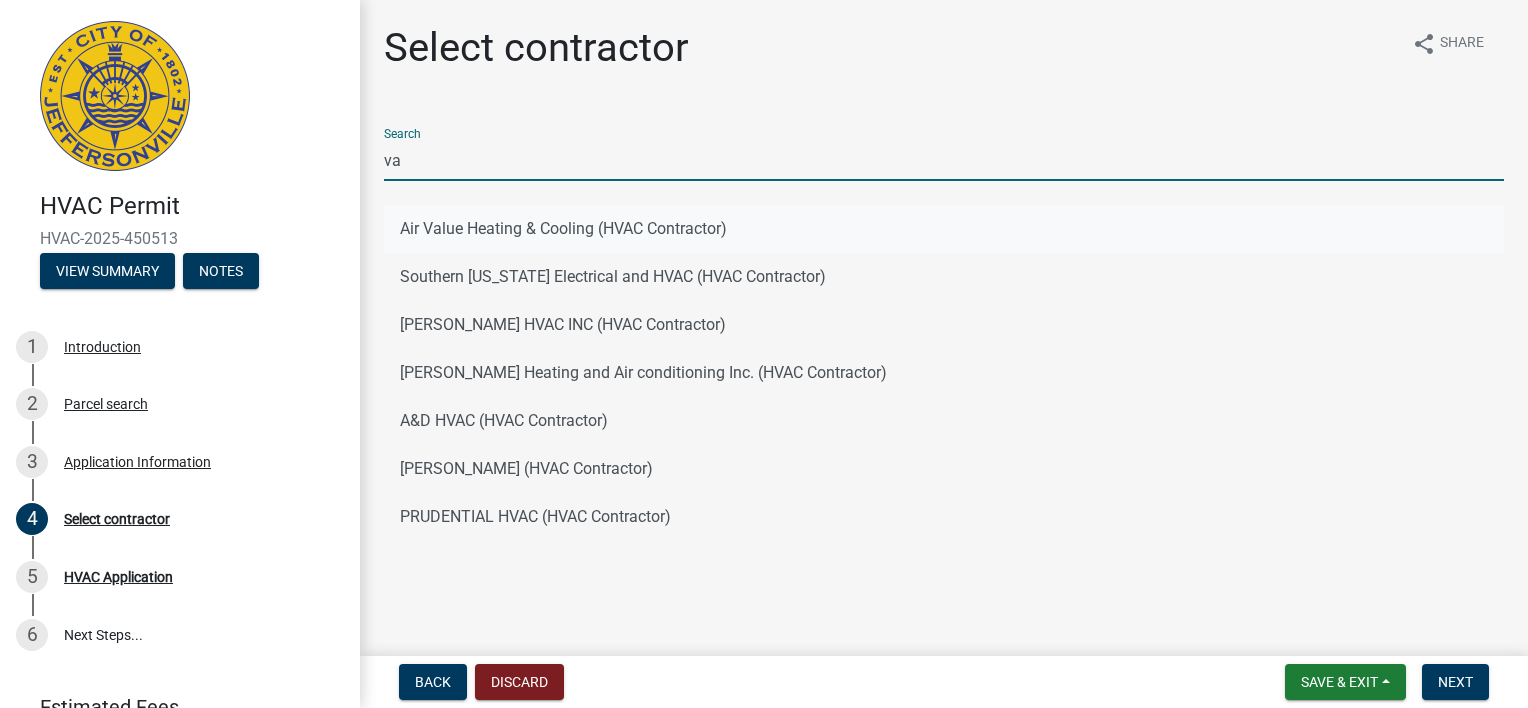 click on "Air Value Heating & Cooling (HVAC Contractor)" 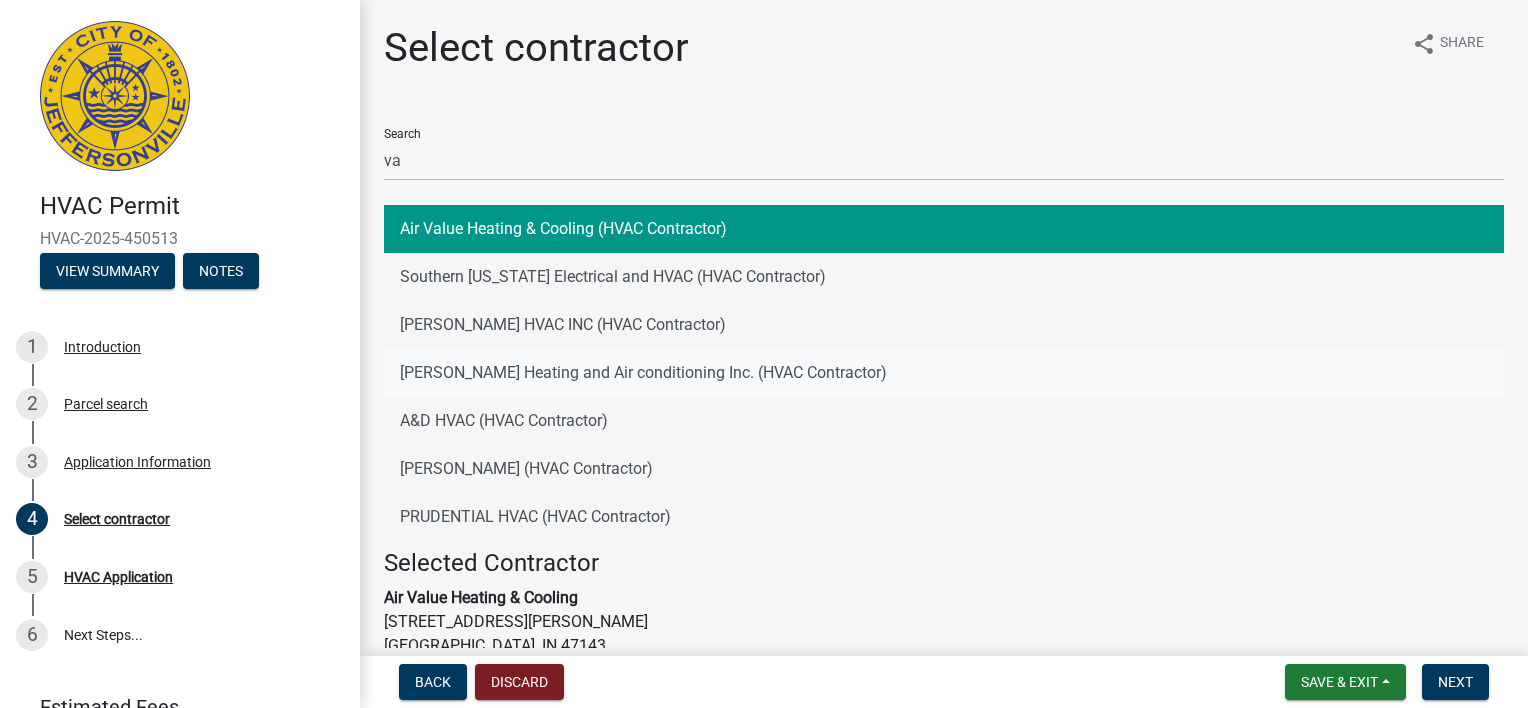click on "[PERSON_NAME] Heating and Air conditioning Inc. (HVAC Contractor)" 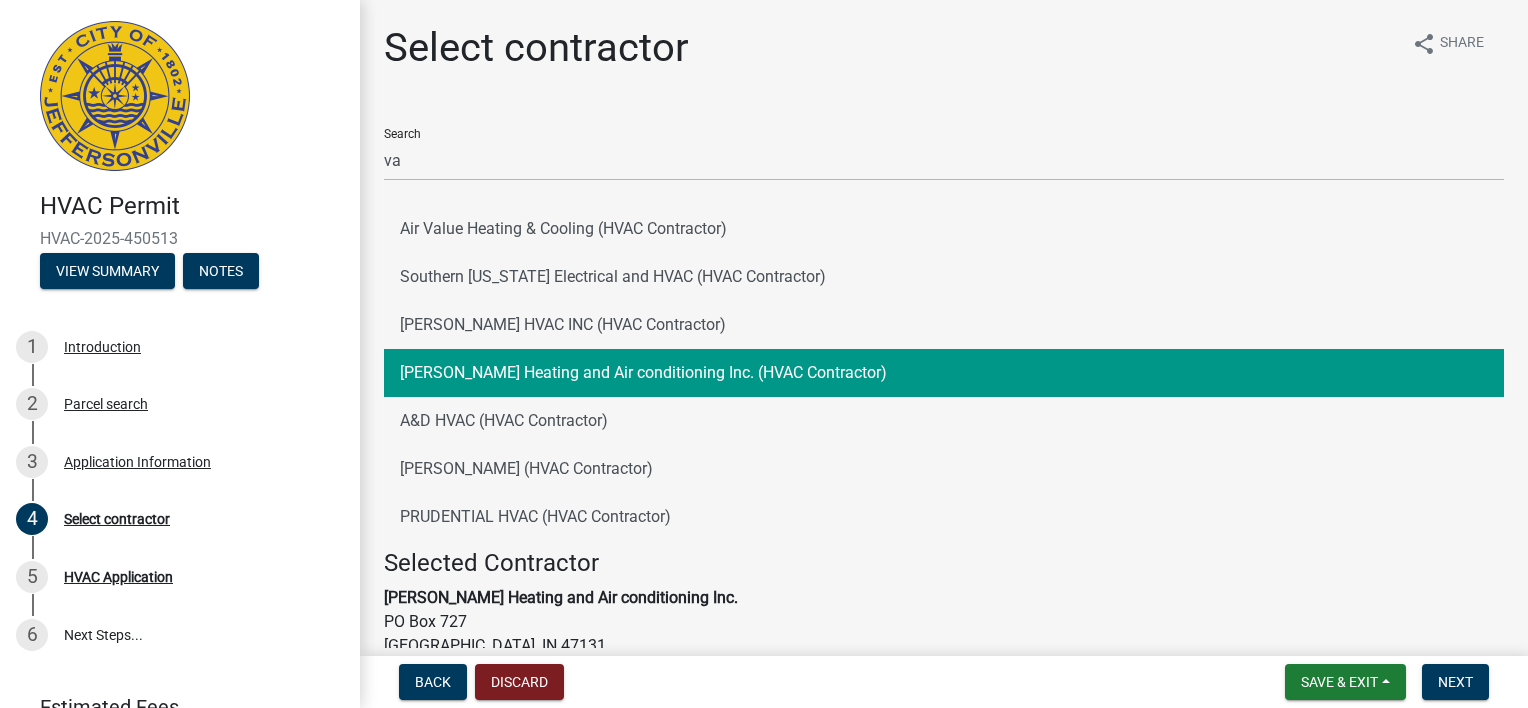 click on "[PERSON_NAME] Heating and Air conditioning Inc. (HVAC Contractor)" 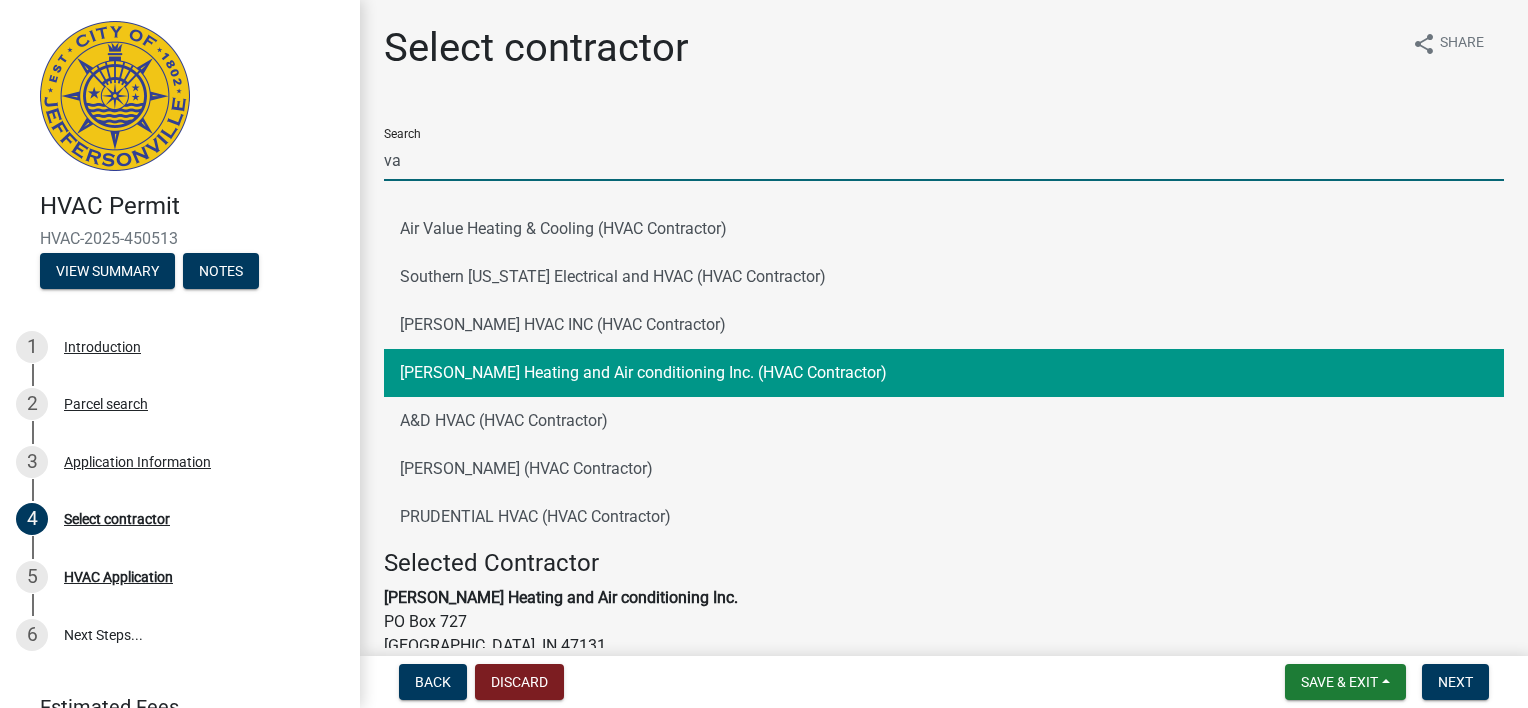 click on "va" at bounding box center [944, 160] 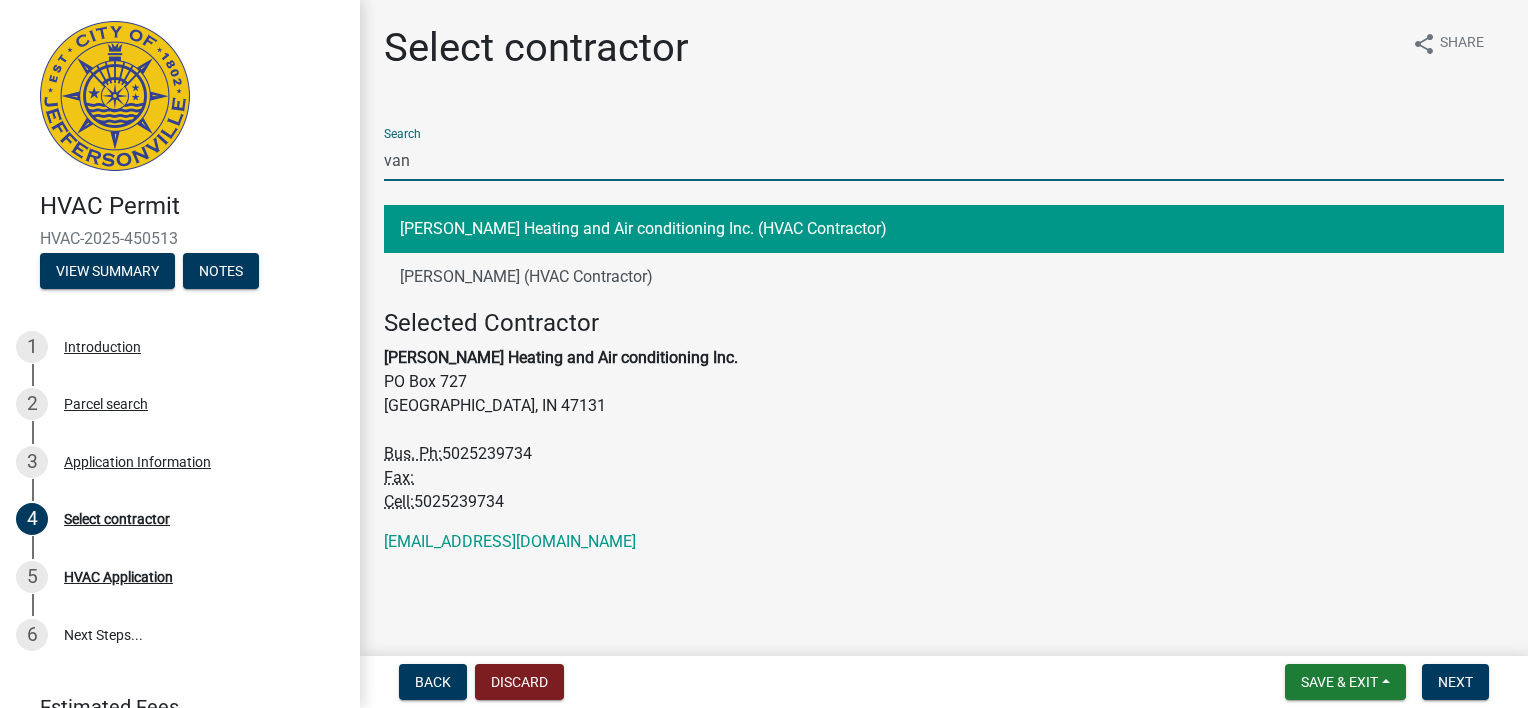 type on "van" 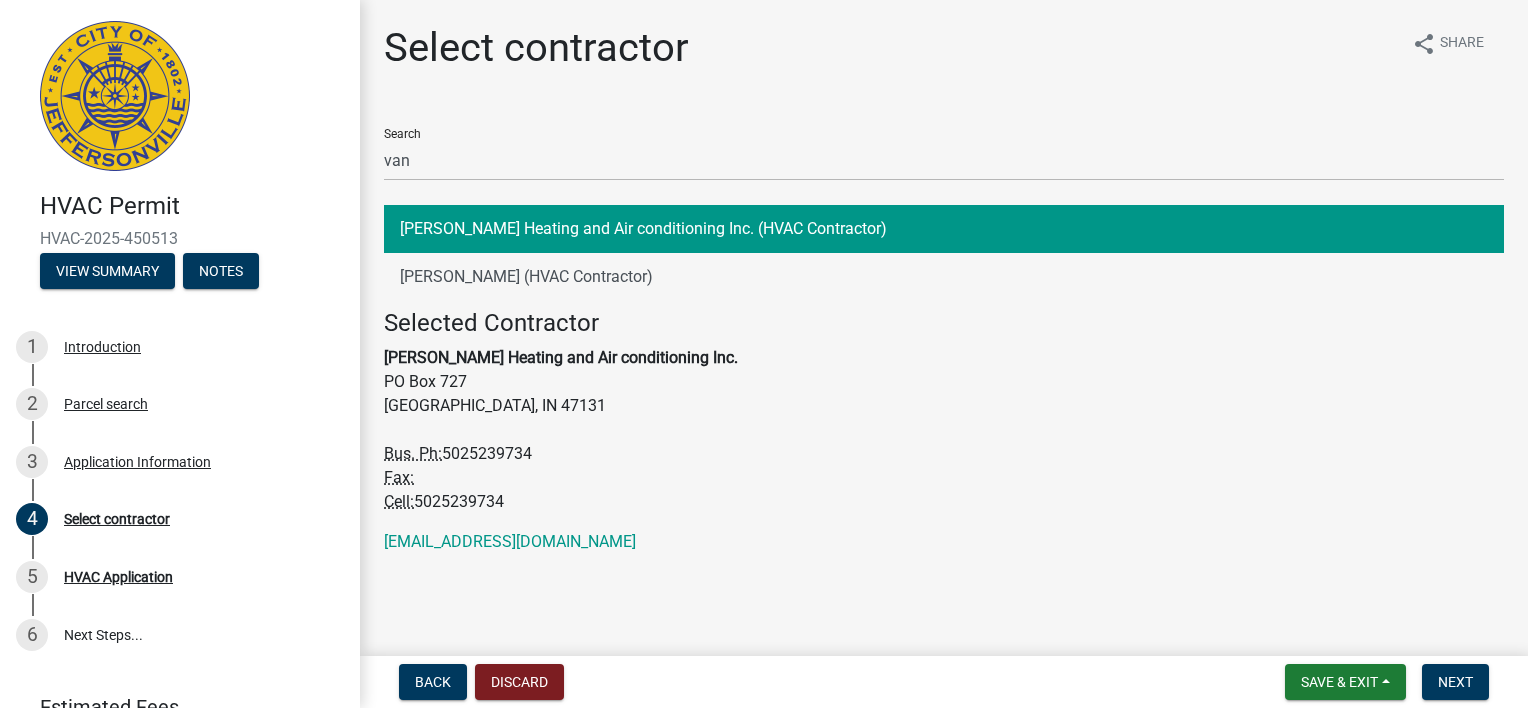 click on "[PERSON_NAME] Heating and Air conditioning Inc. (HVAC Contractor)" 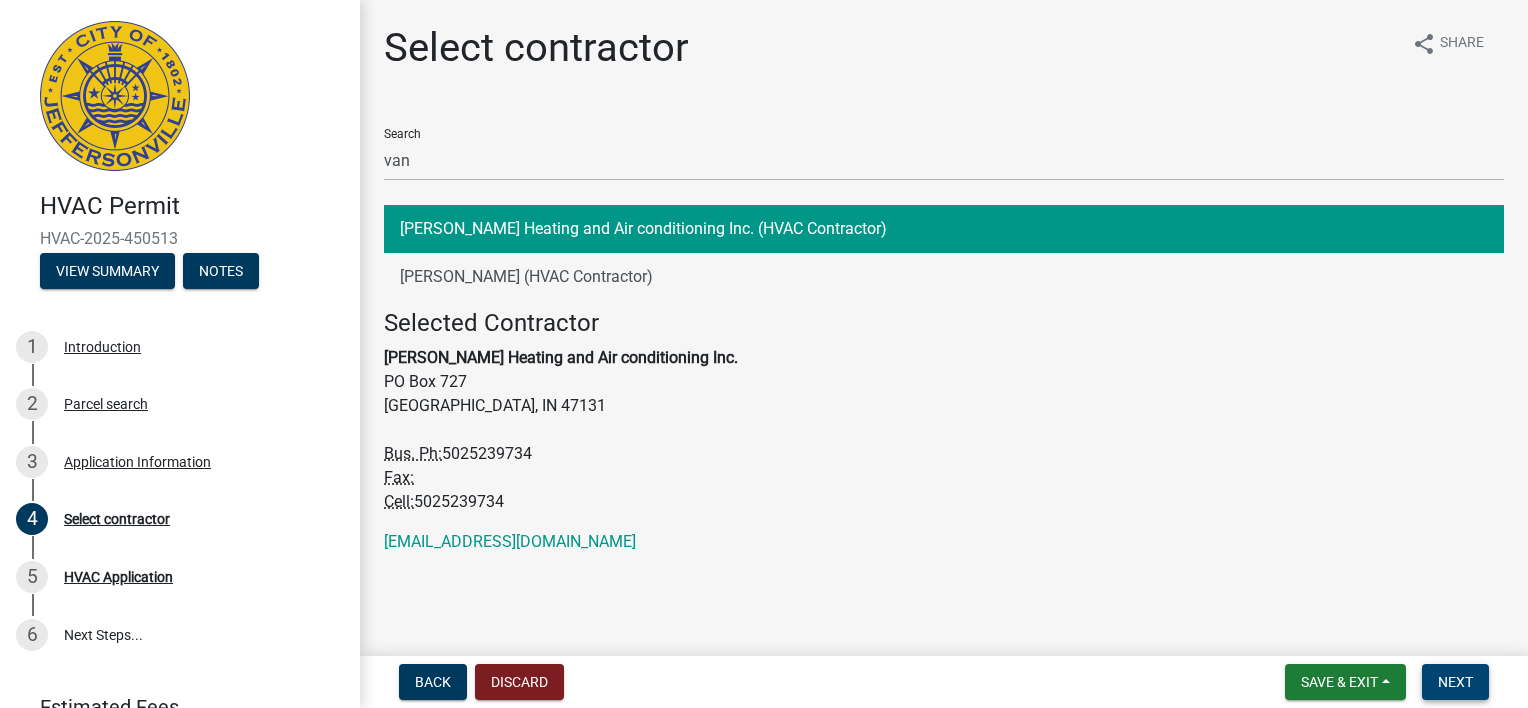 click on "Next" at bounding box center (1455, 682) 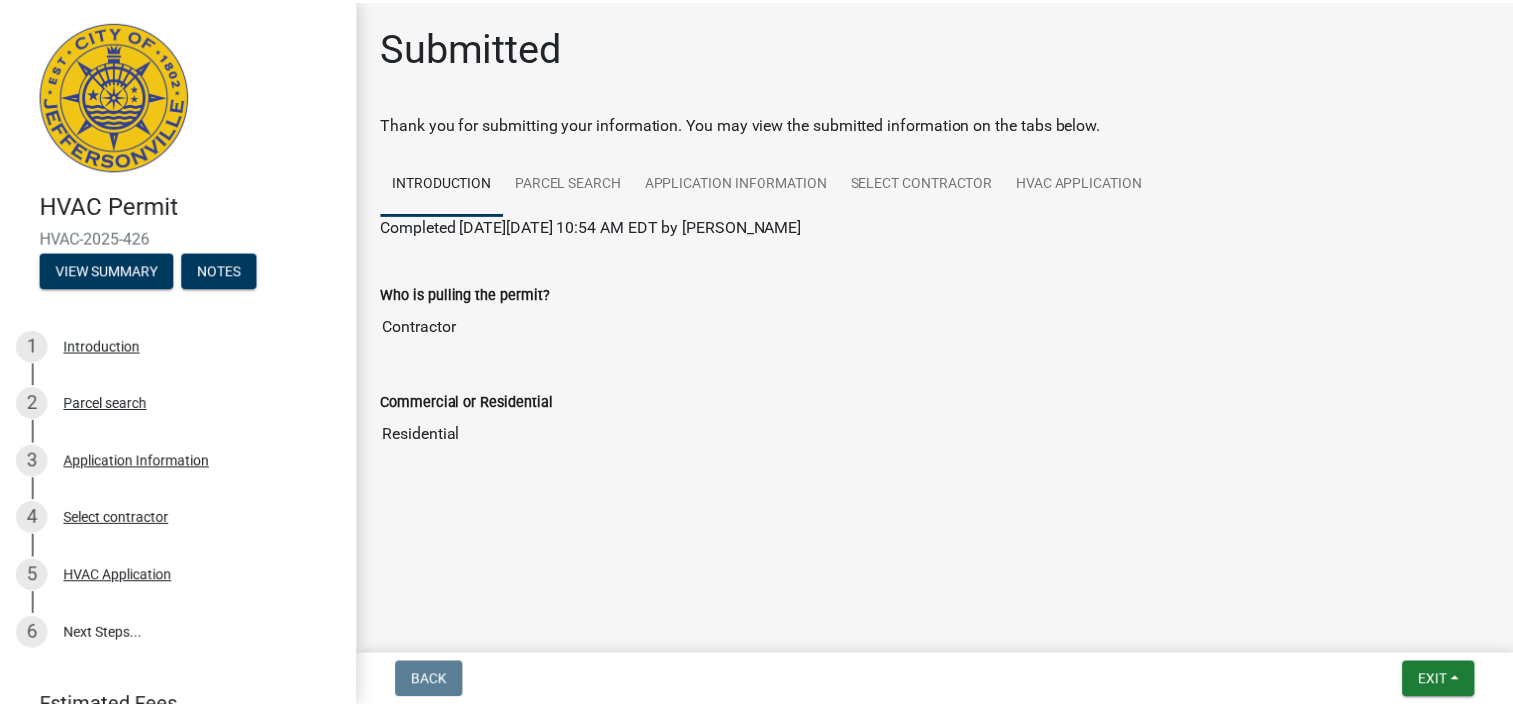 scroll, scrollTop: 311, scrollLeft: 0, axis: vertical 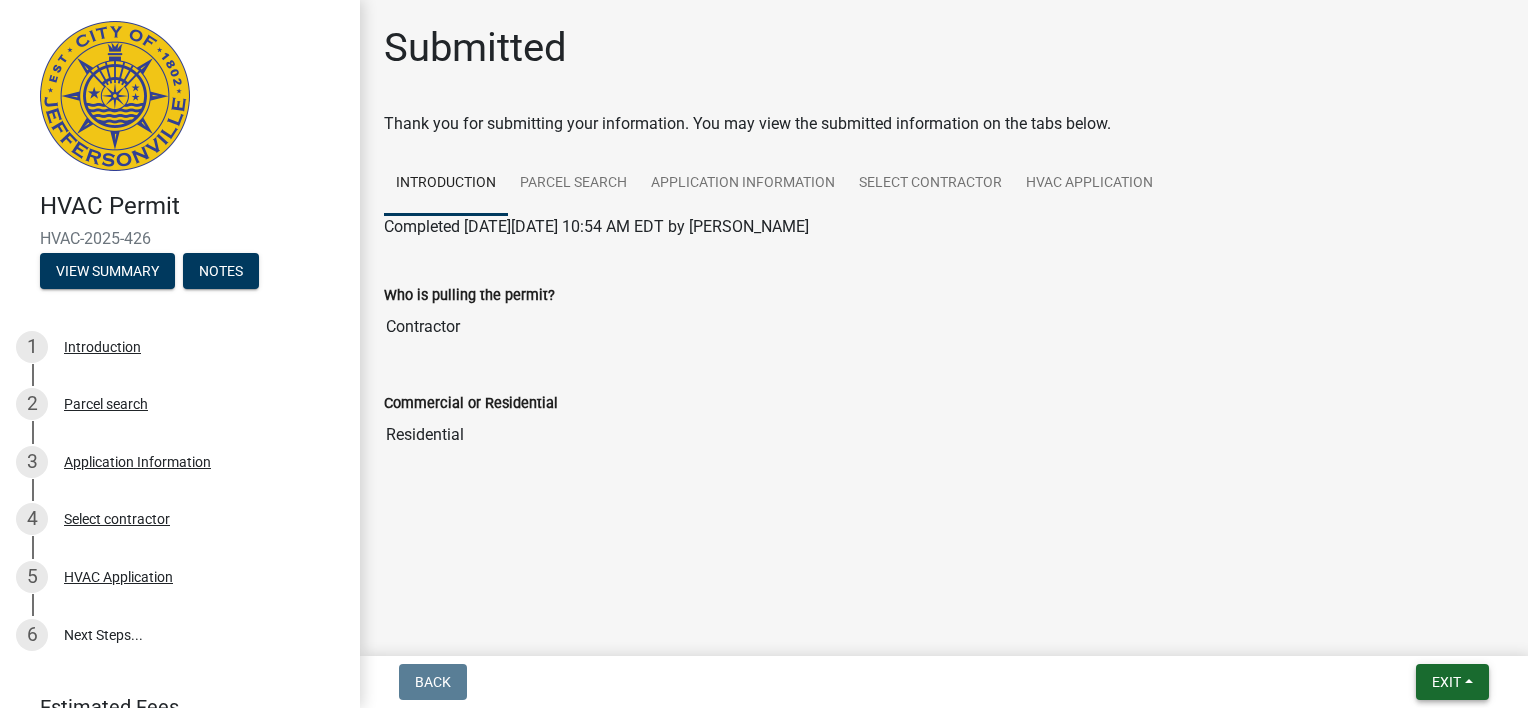 click on "Exit" at bounding box center (1452, 682) 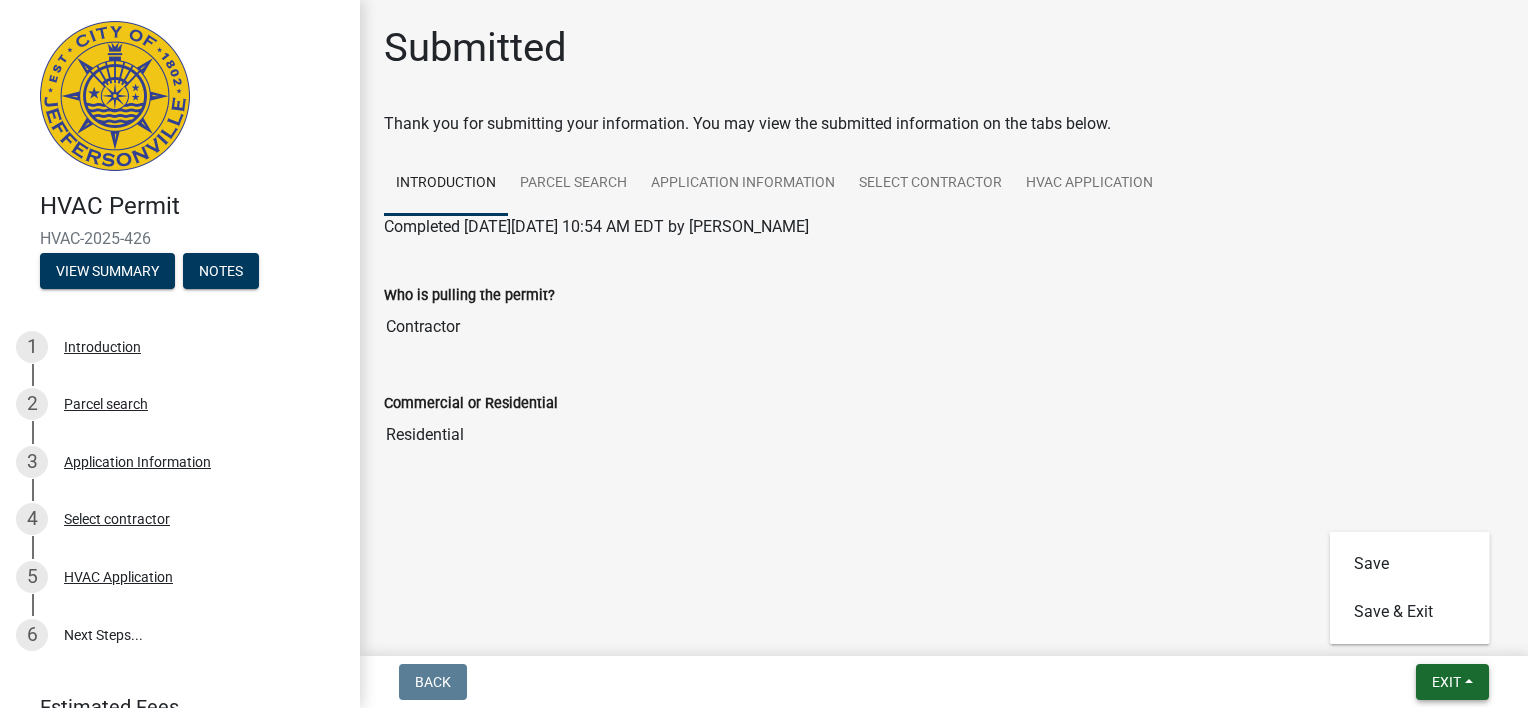click on "Exit" at bounding box center (1446, 682) 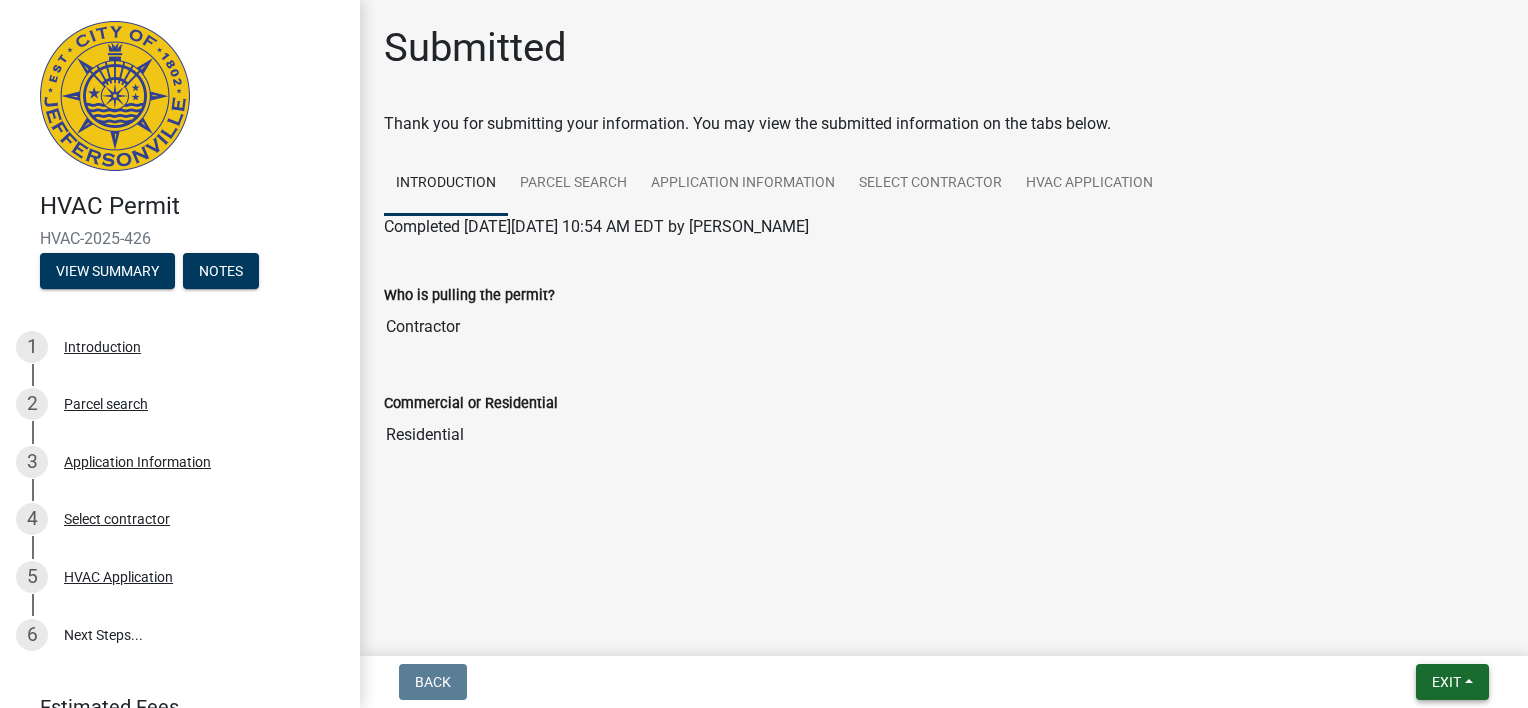 click on "Exit" at bounding box center (1446, 682) 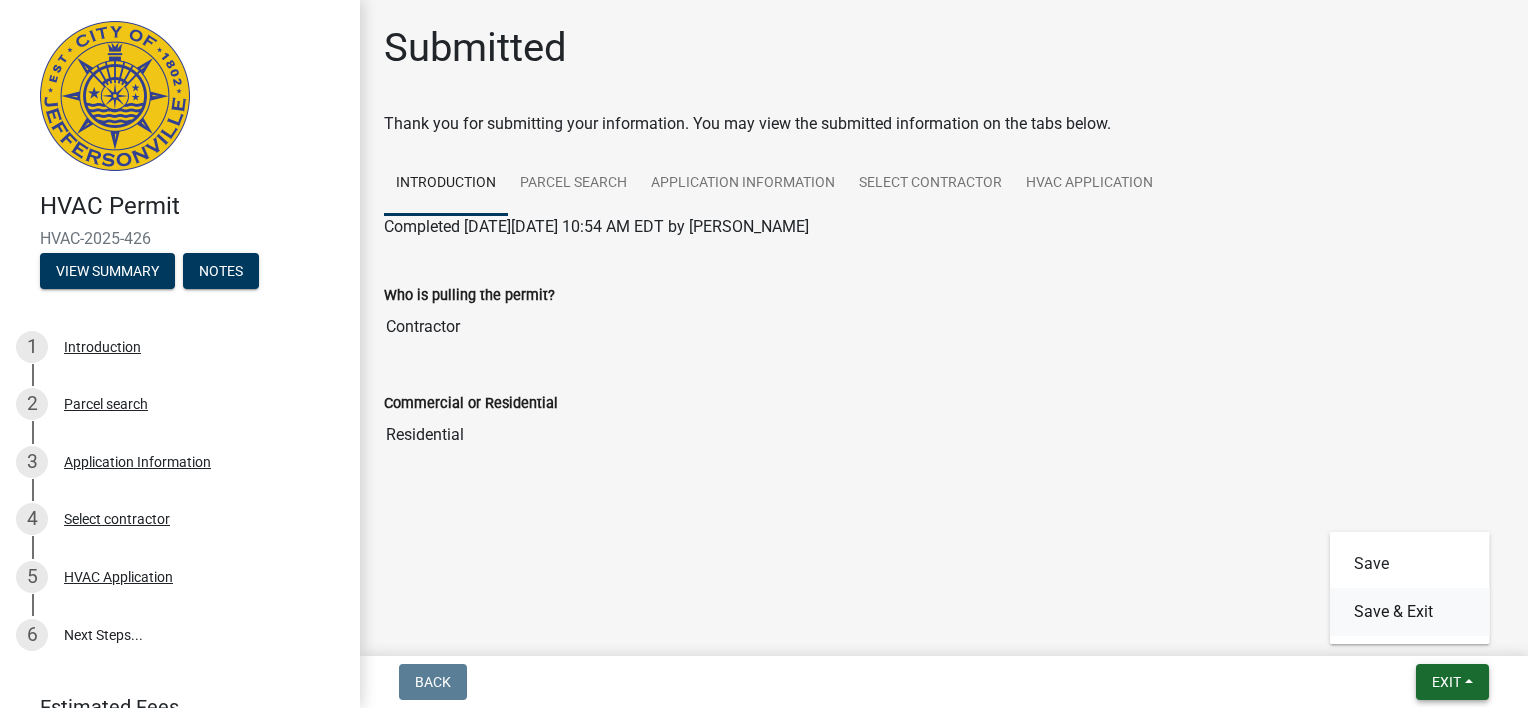 click on "Save & Exit" at bounding box center (1410, 612) 